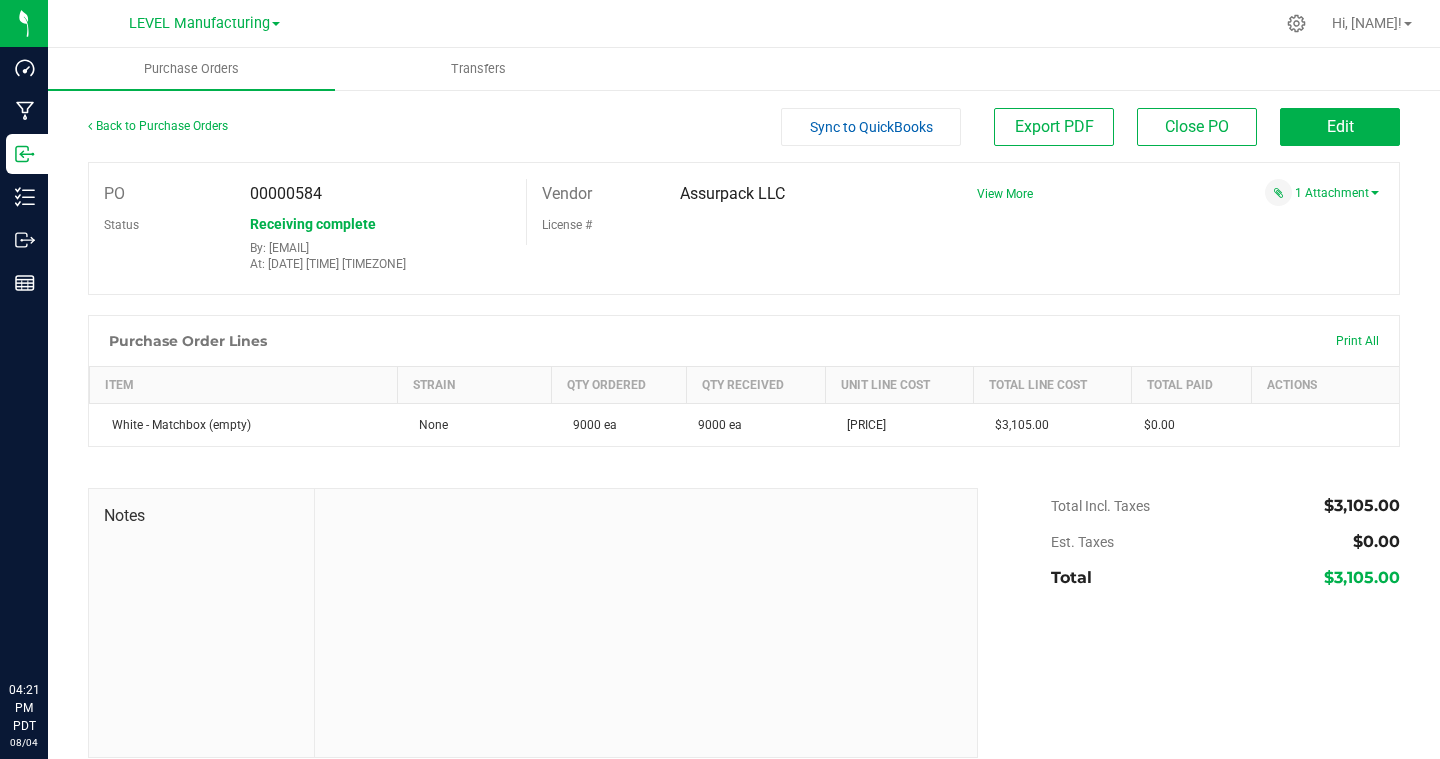 scroll, scrollTop: 0, scrollLeft: 0, axis: both 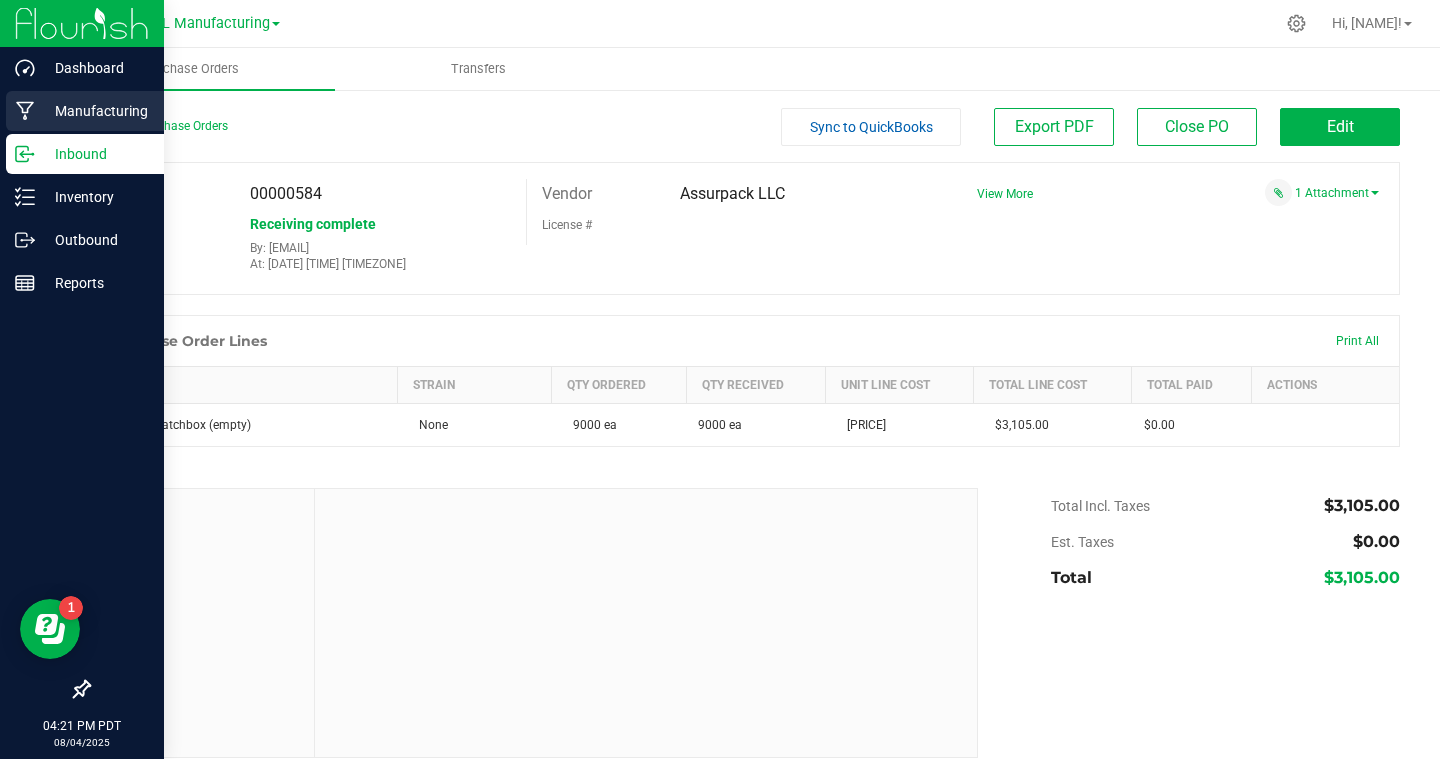 click on "Manufacturing" at bounding box center (95, 111) 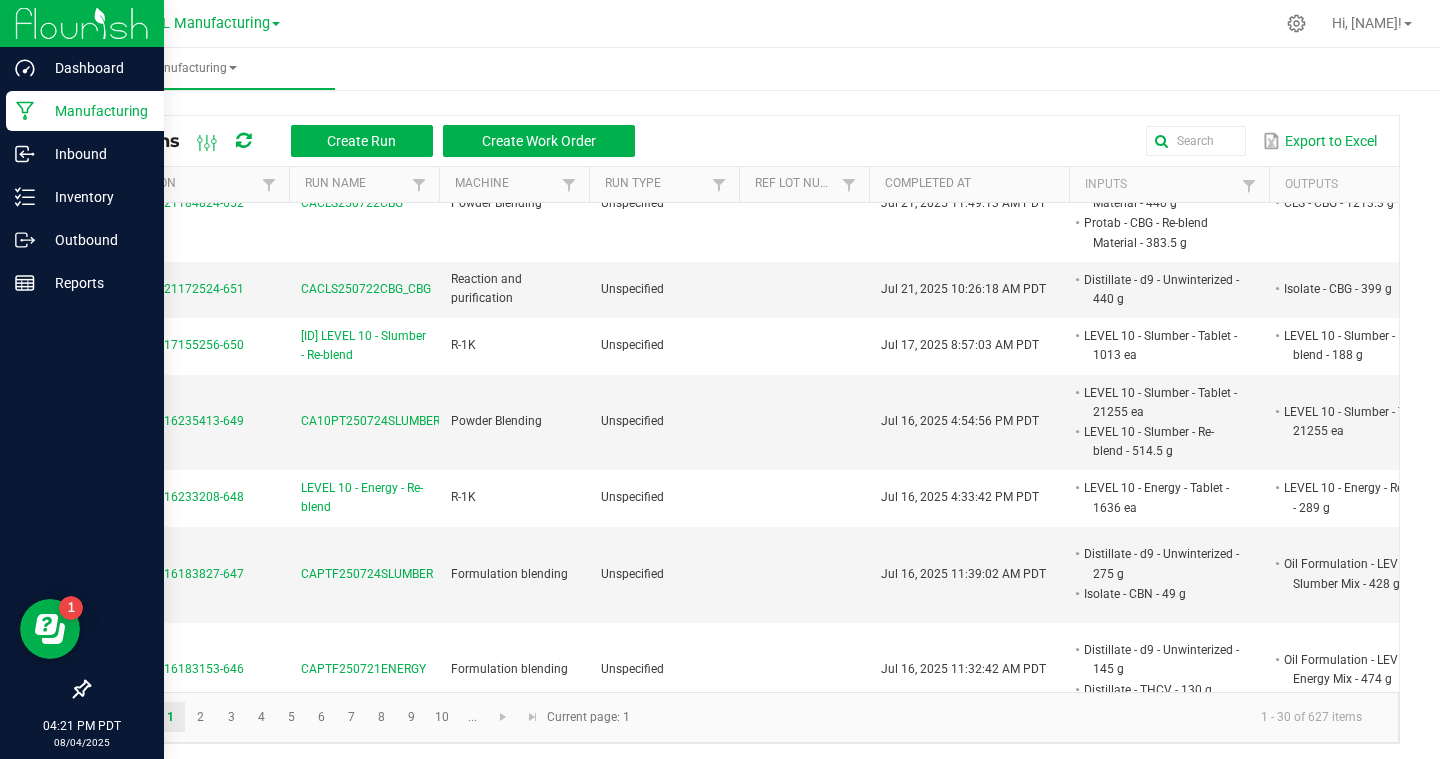scroll, scrollTop: 868, scrollLeft: 0, axis: vertical 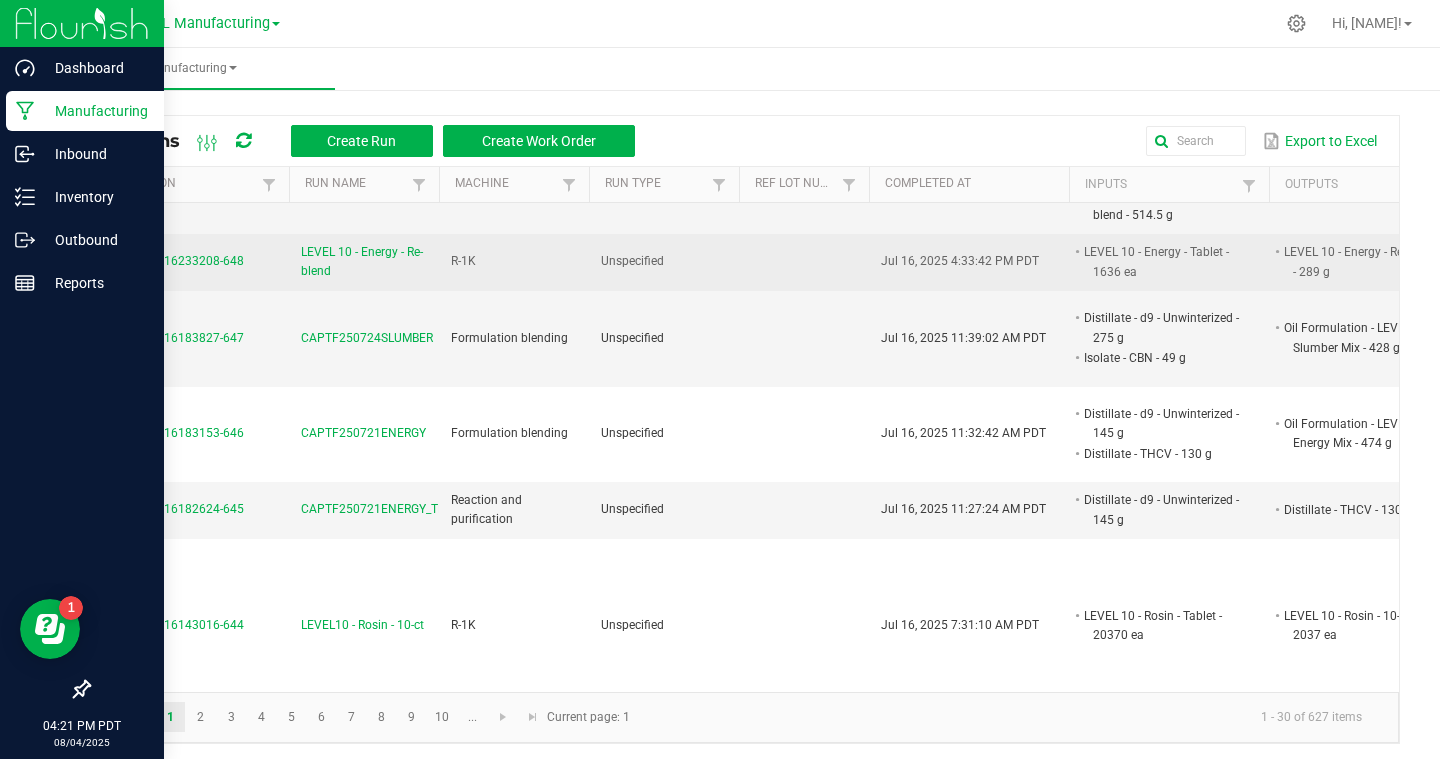 drag, startPoint x: 354, startPoint y: 286, endPoint x: 286, endPoint y: 262, distance: 72.11102 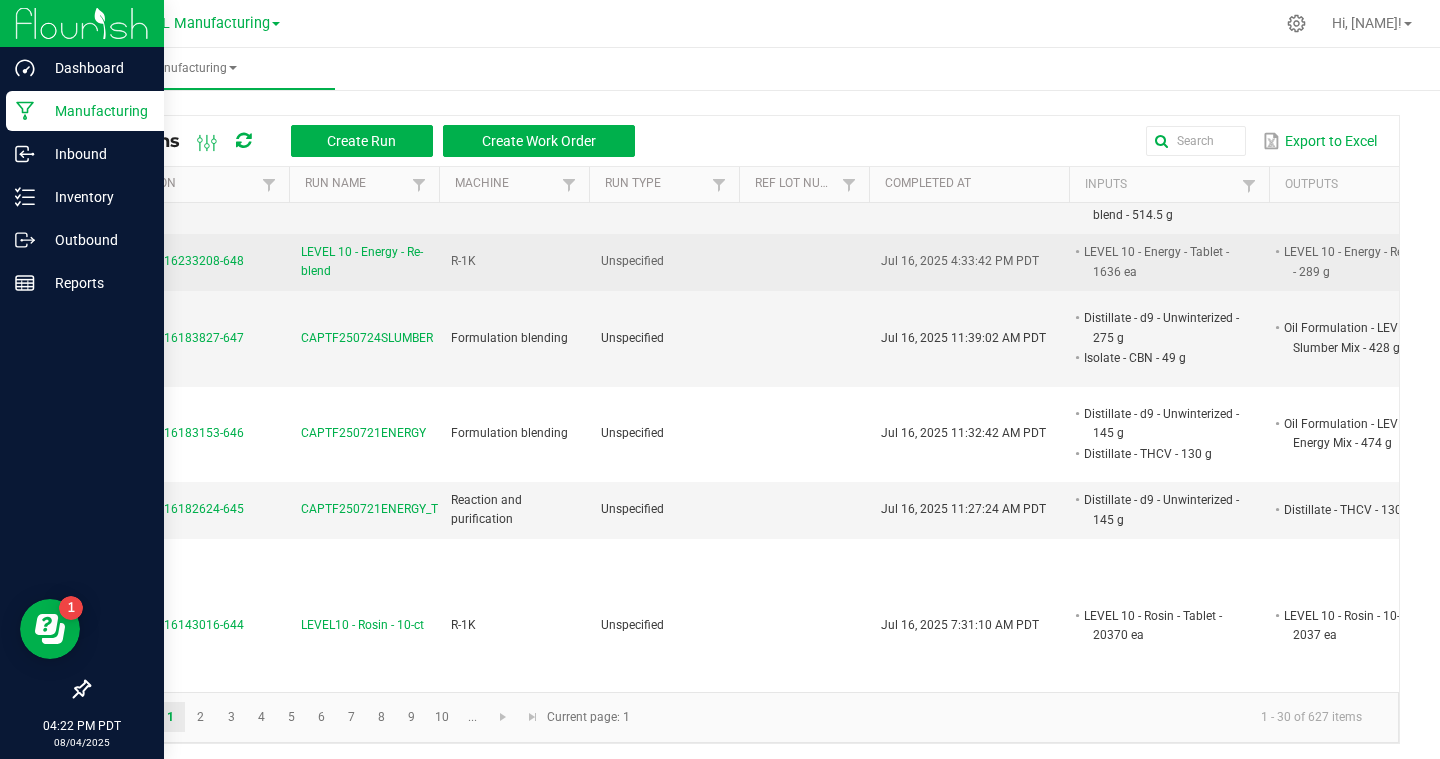 copy on "LEVEL 10 - Energy - Re-blend" 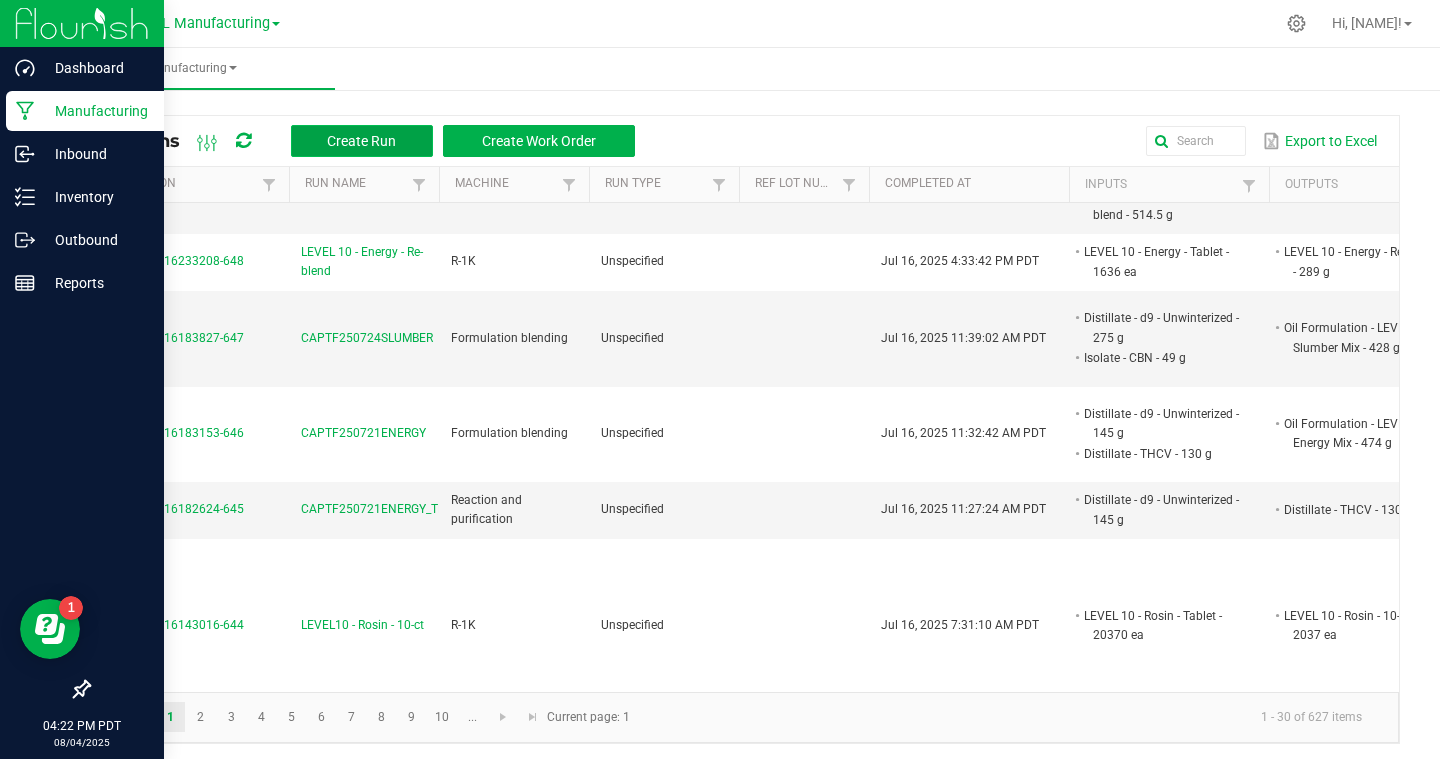 click on "Create Run" at bounding box center [362, 141] 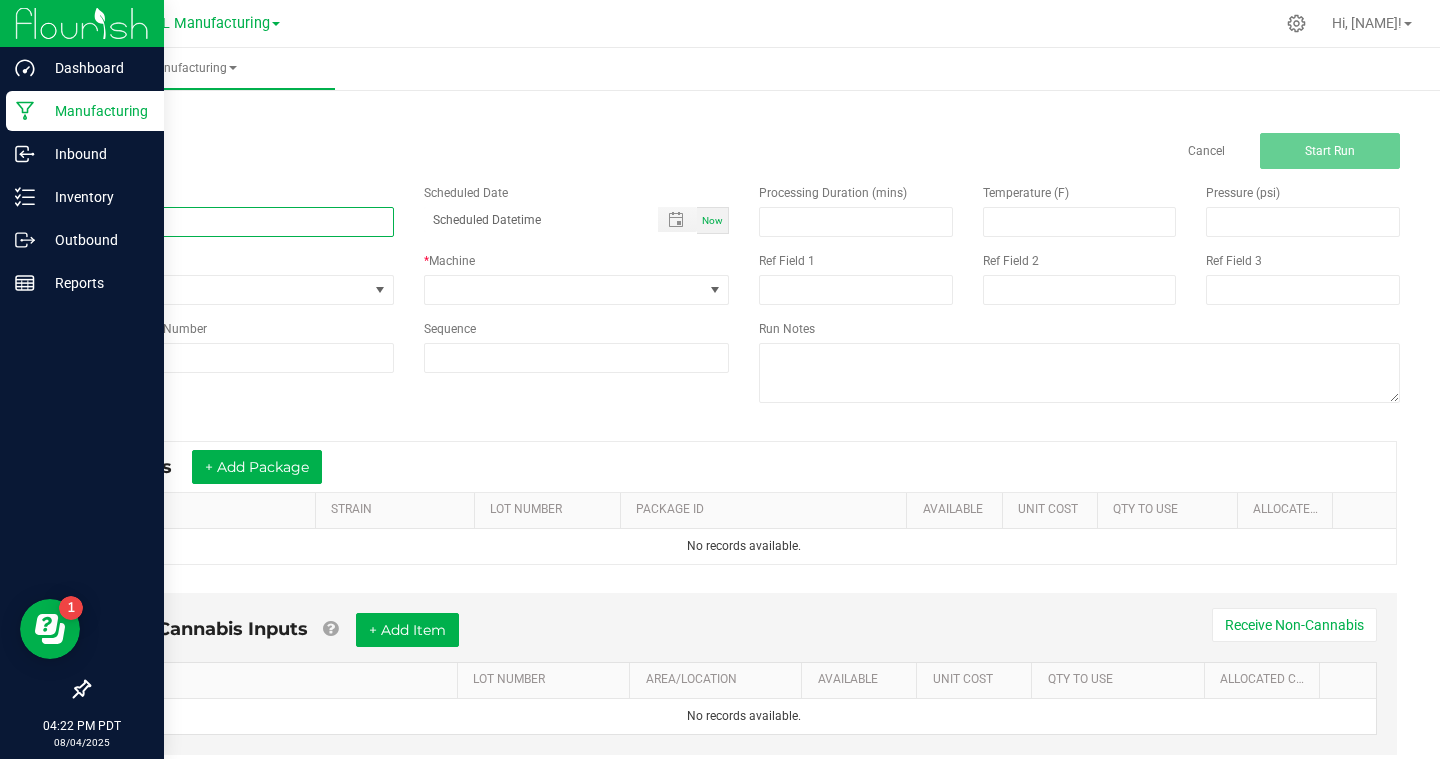 click at bounding box center (241, 222) 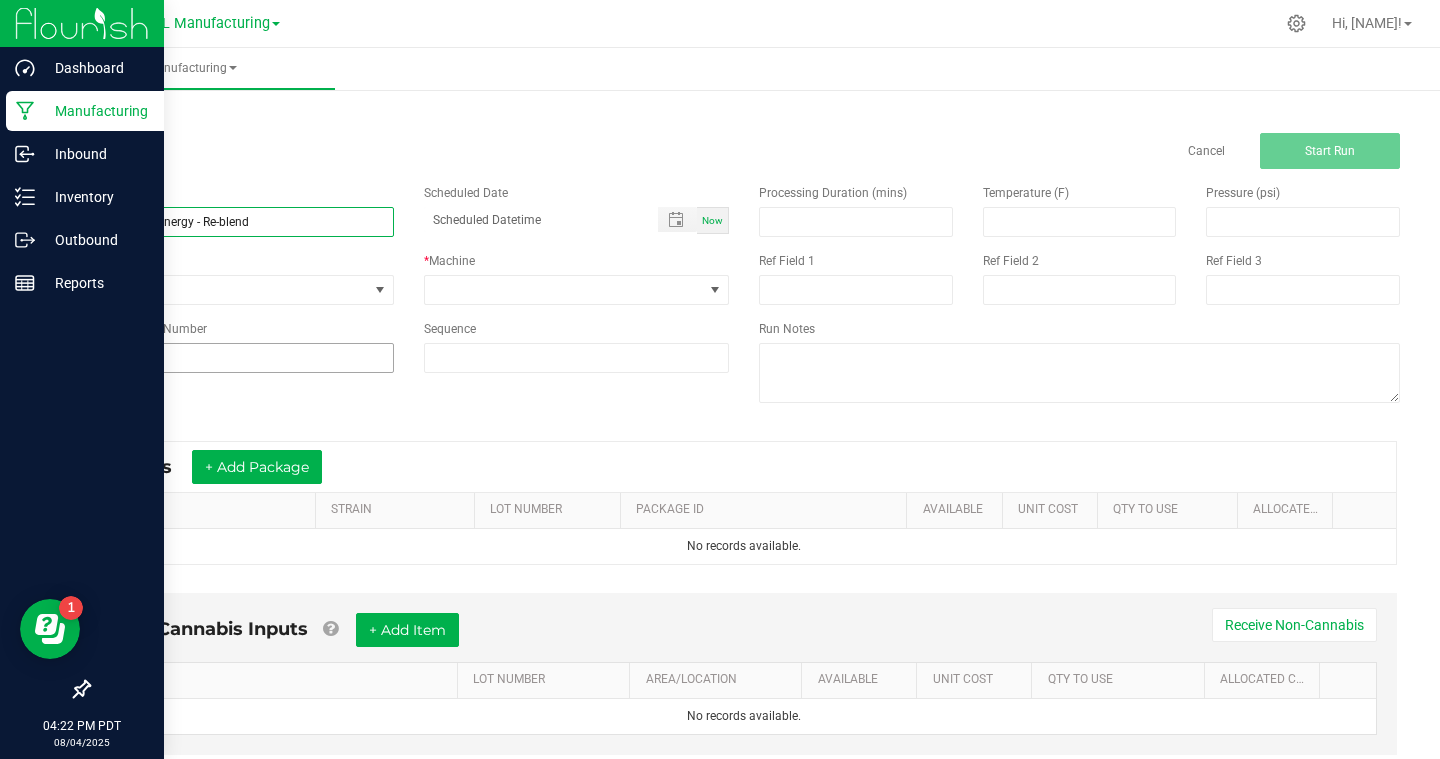 type on "LEVEL 10 - Energy - Re-blend" 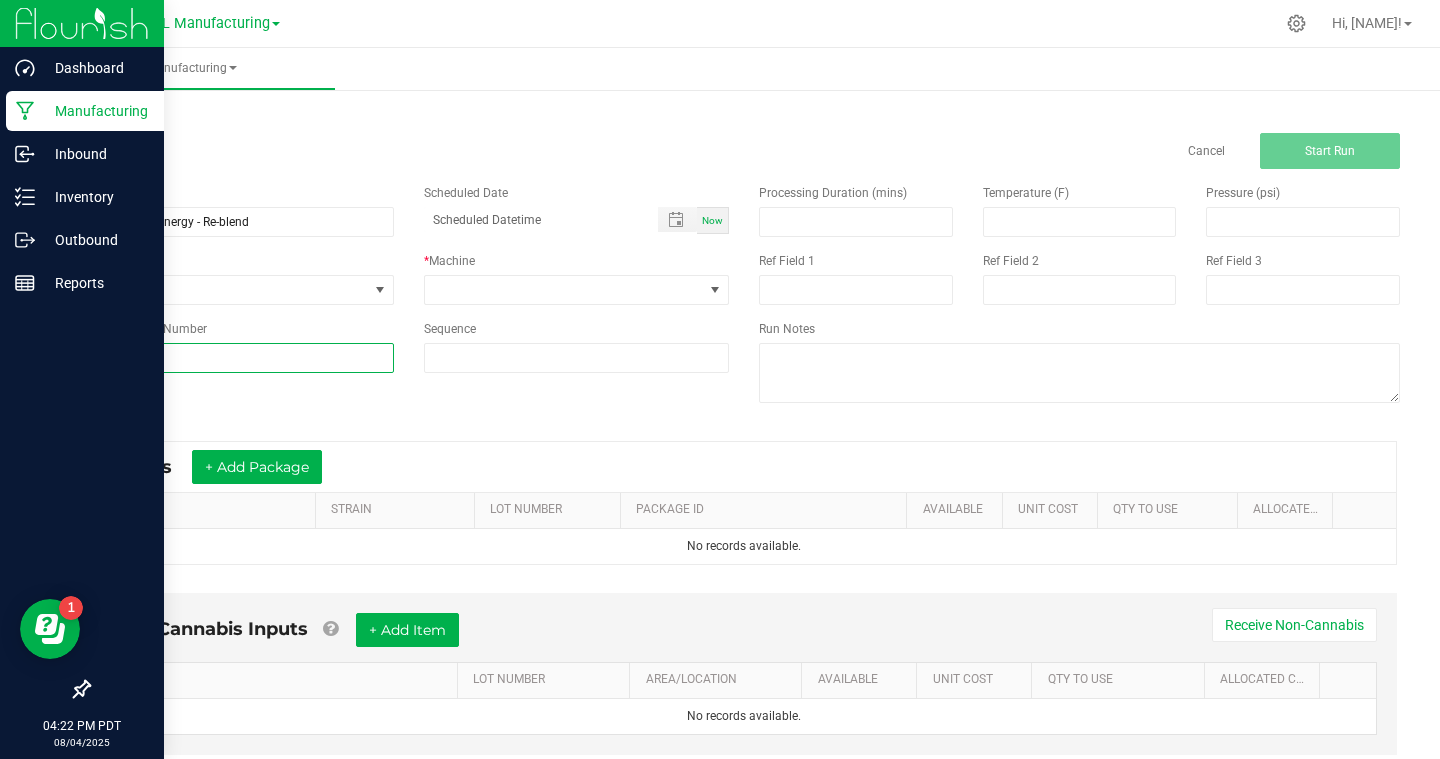 click at bounding box center (241, 358) 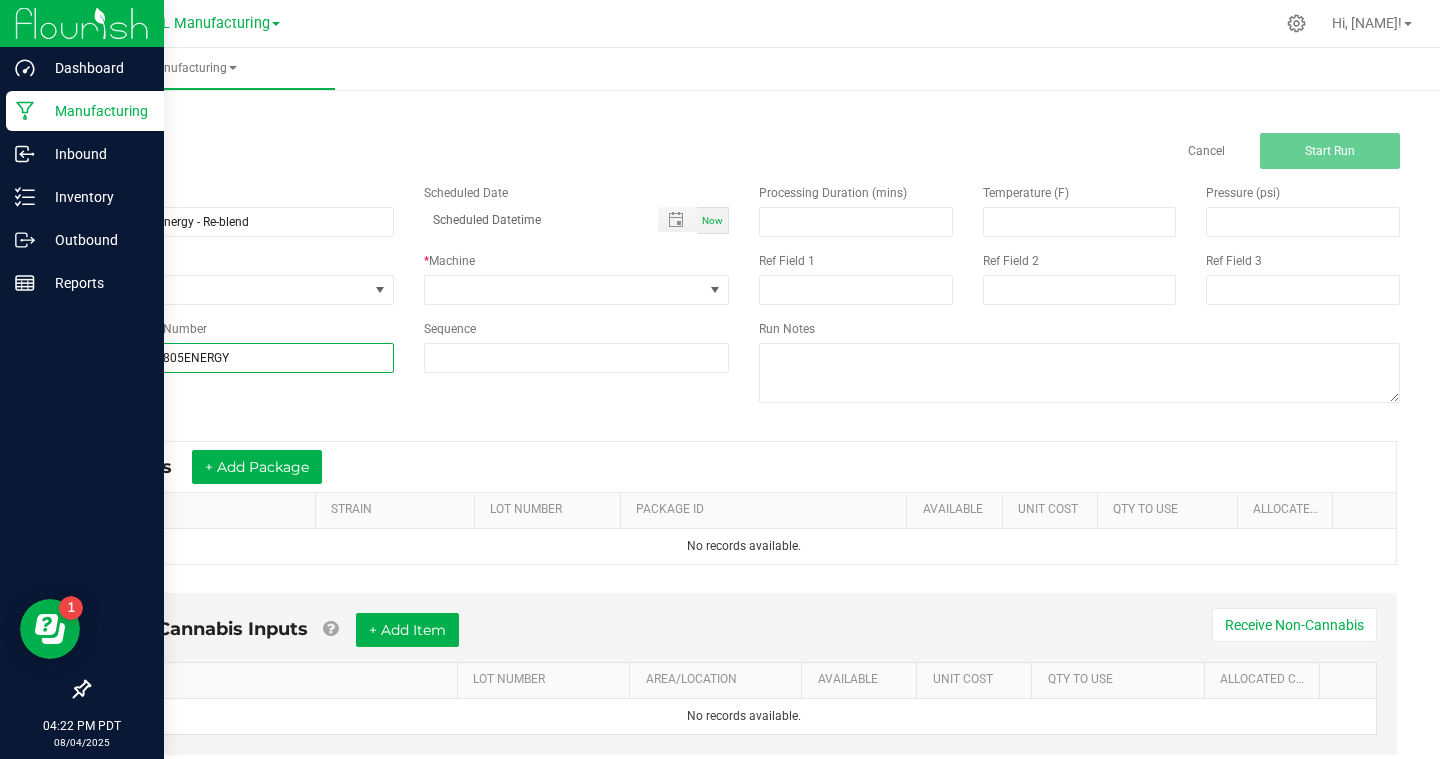 type on "CA10PT250805ENERGY" 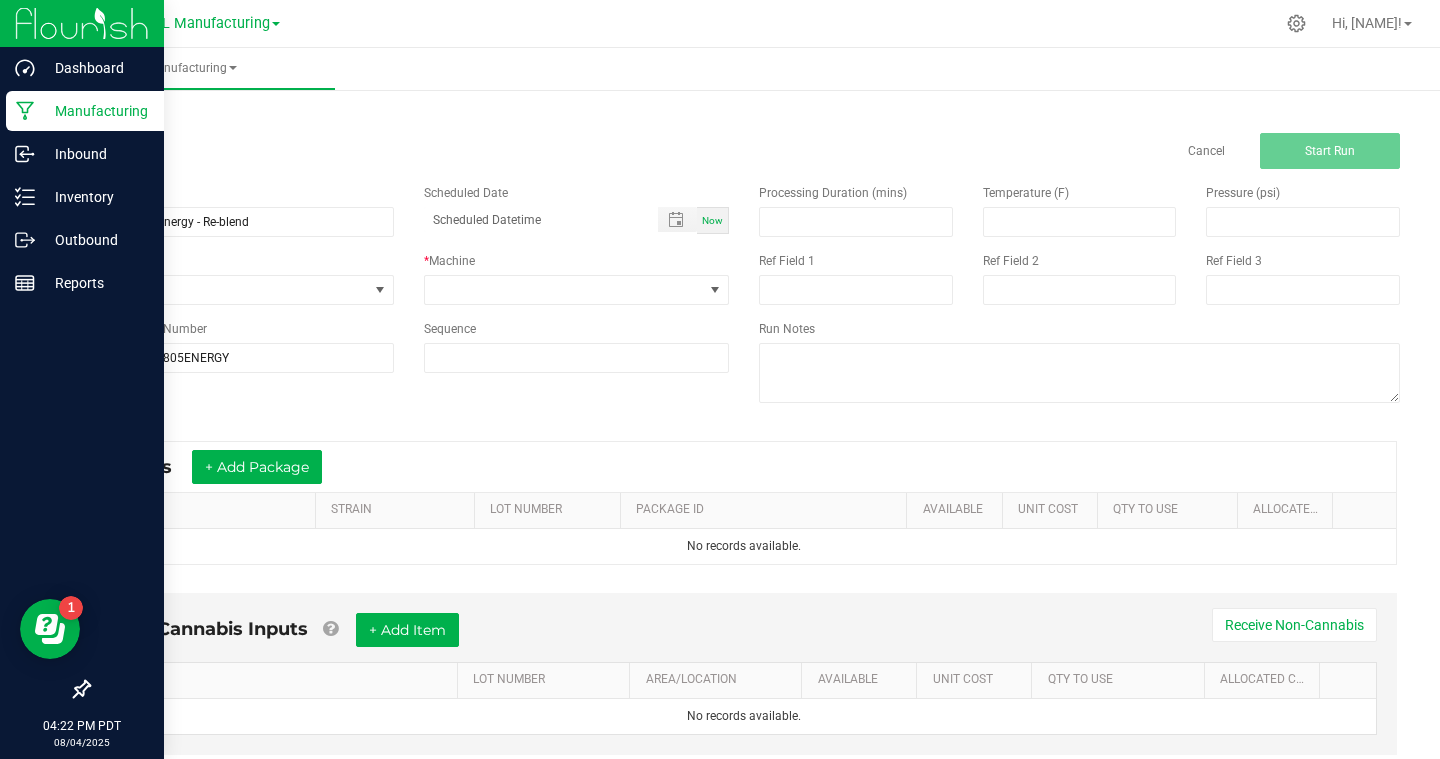 click on "*    Inputs    + Add Package  ITEM STRAIN LOT NUMBER PACKAGE ID AVAILABLE Unit Cost QTY TO USE Allocated Cost  No records available." at bounding box center [744, 503] 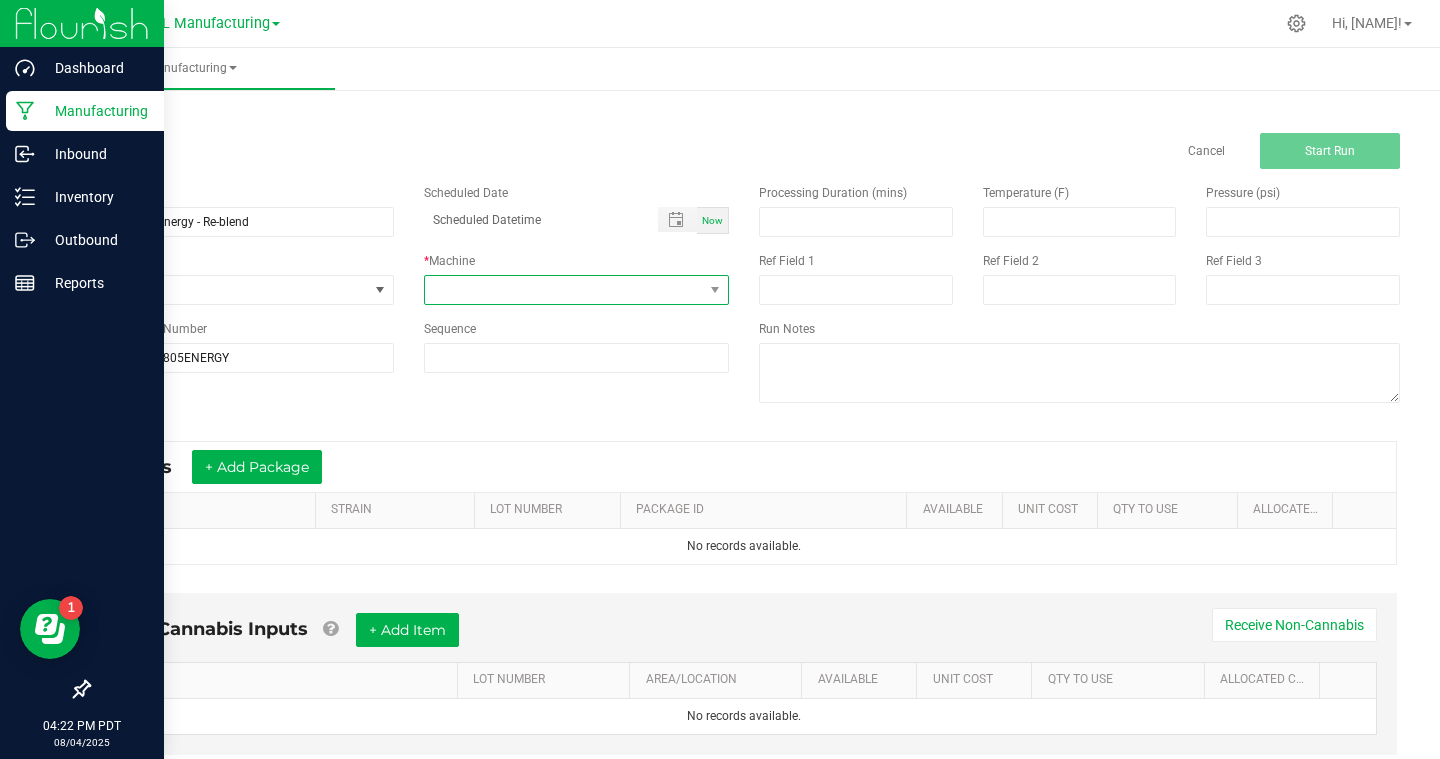 click at bounding box center [577, 290] 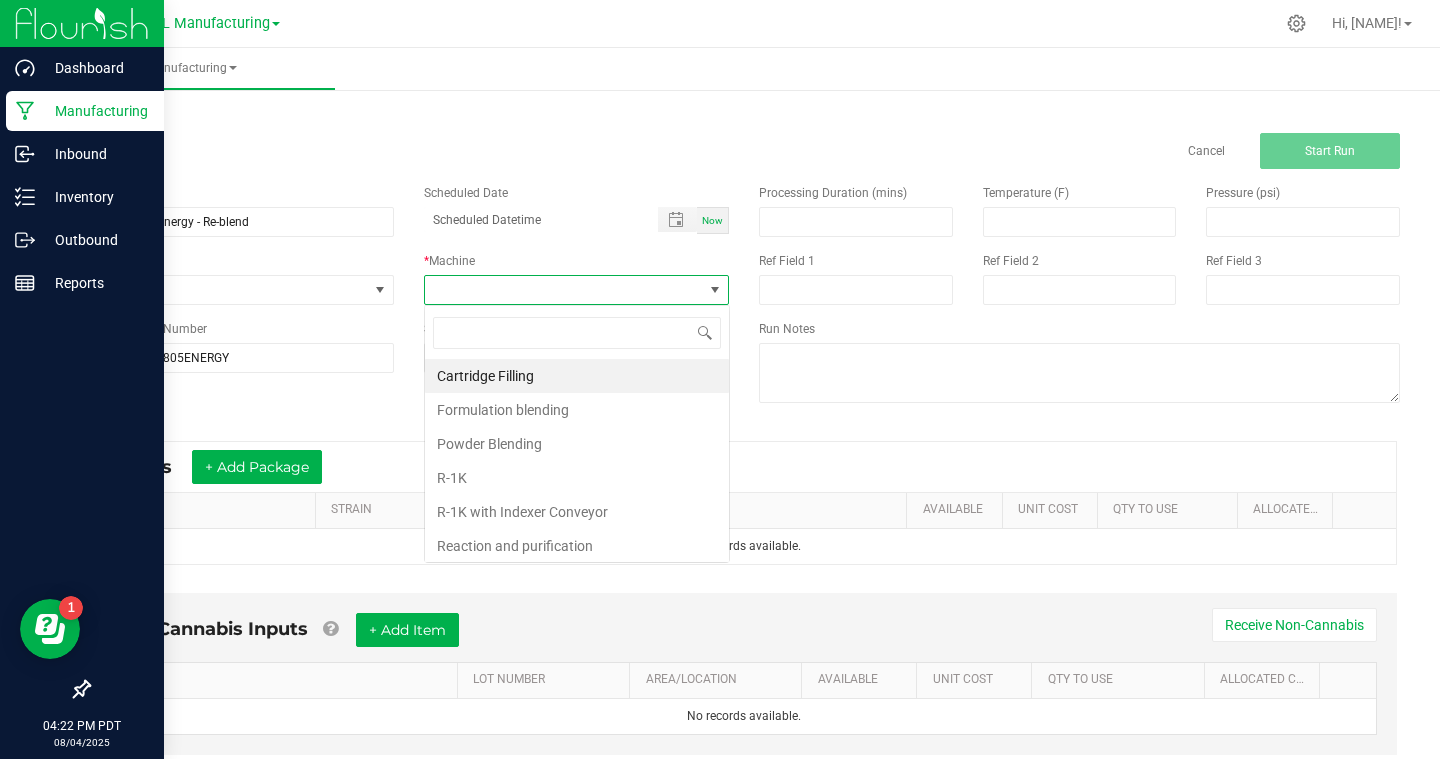 scroll, scrollTop: 99970, scrollLeft: 99694, axis: both 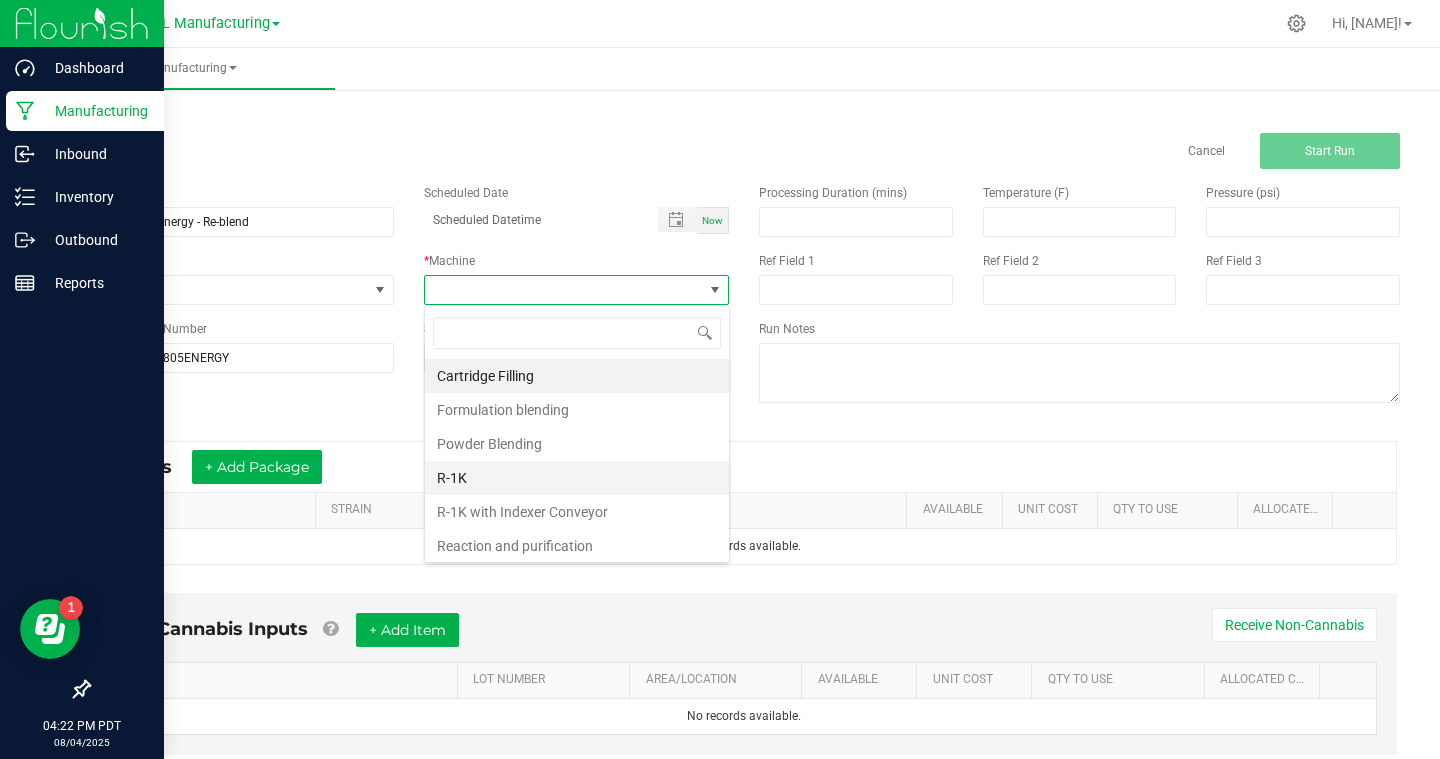 click on "R-1K" at bounding box center (577, 478) 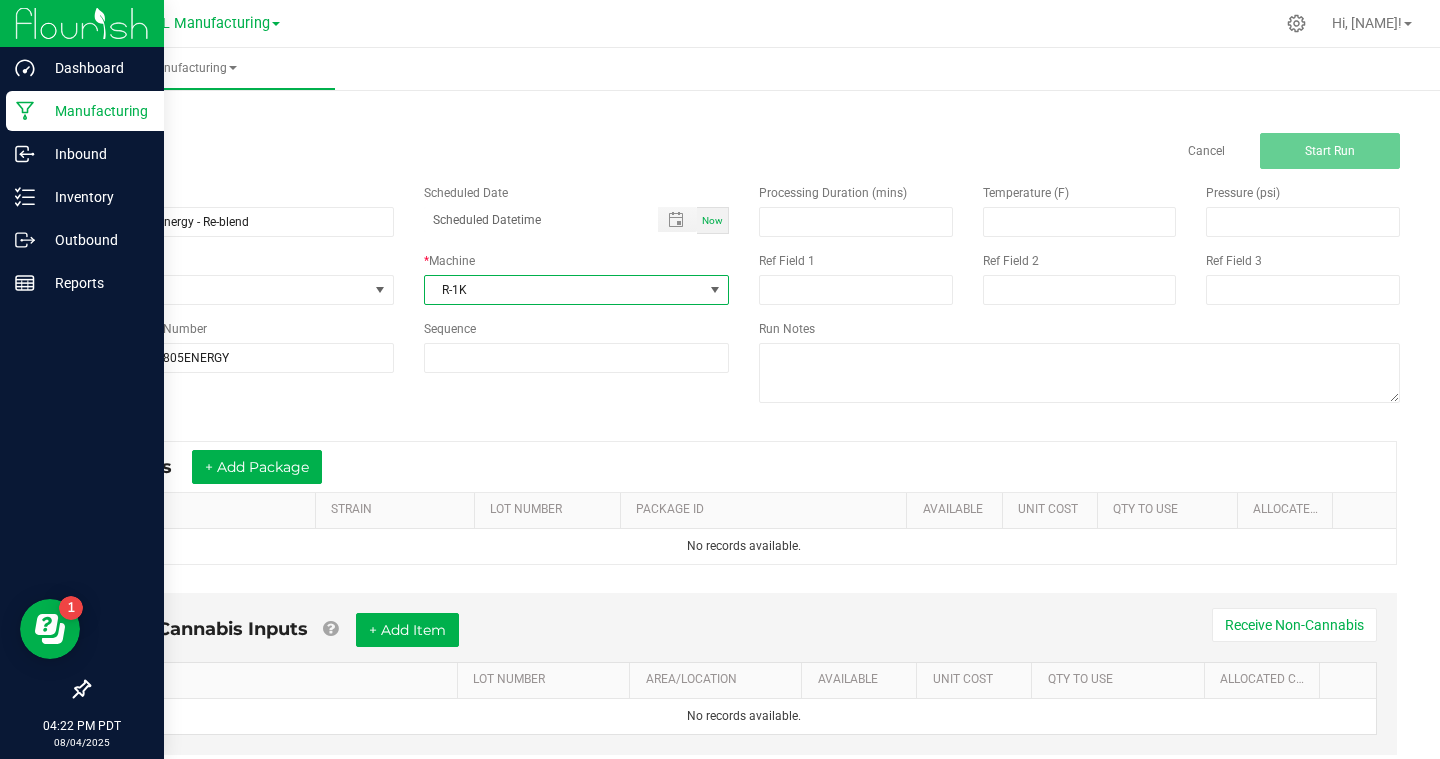 click on "Name LEVEL 10 - Energy - Re-blend Scheduled Date [DATE] Run Type None * Machine R-1K Reference Lot Number [LOT] Sequence Processing Duration (mins) Temperature (F) Pressure (psi) Ref Field 1 Ref Field 2 Ref Field 3 Run Notes" at bounding box center (744, 296) 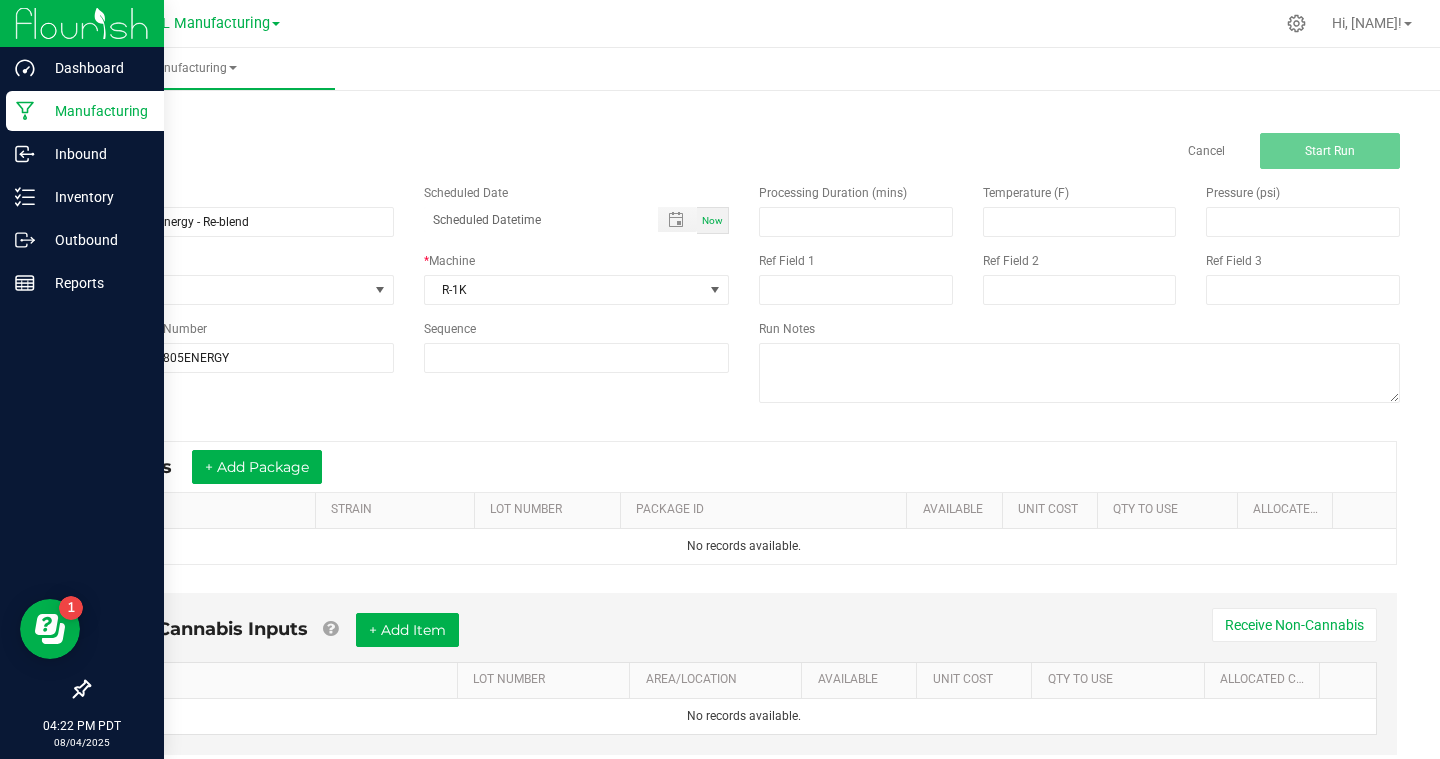 scroll, scrollTop: 18, scrollLeft: 0, axis: vertical 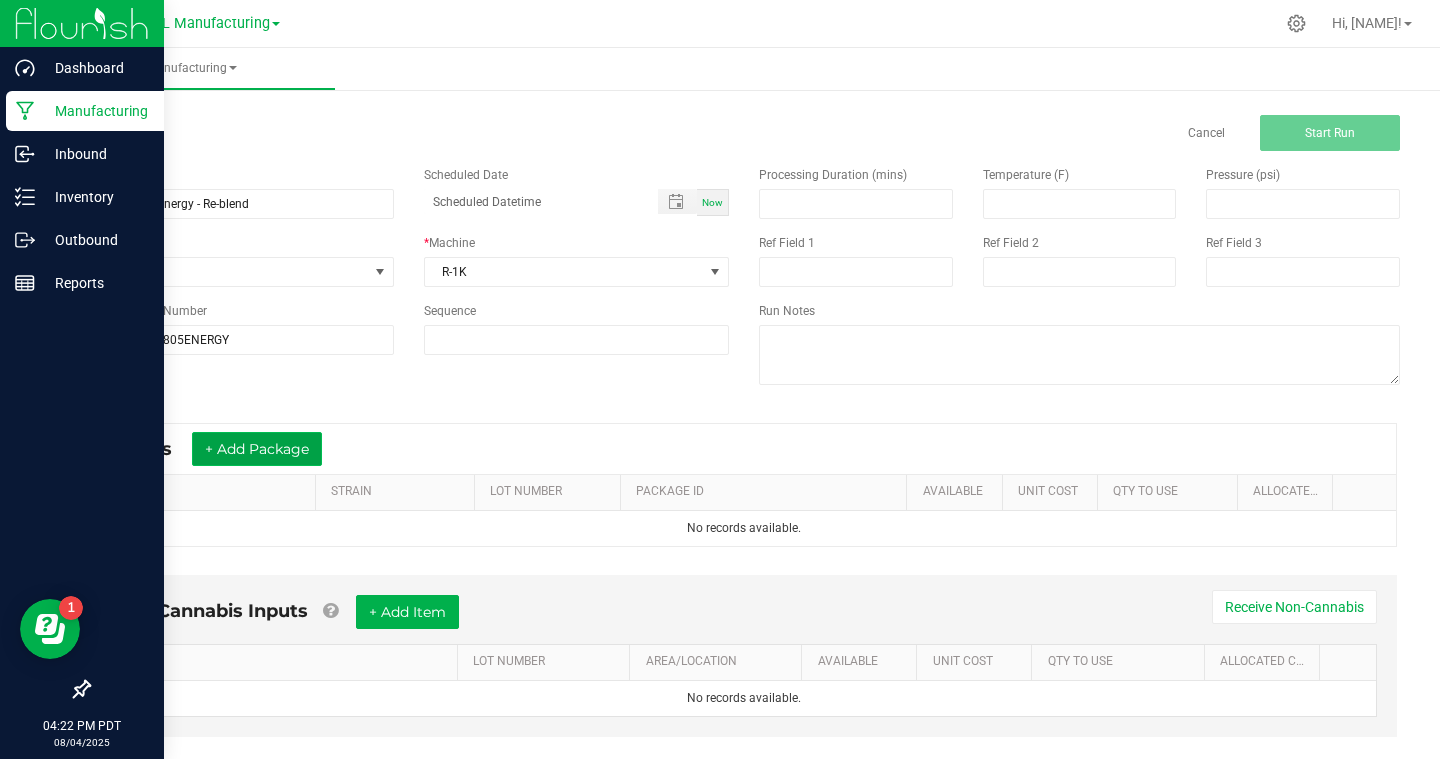 click on "+ Add Package" at bounding box center [257, 449] 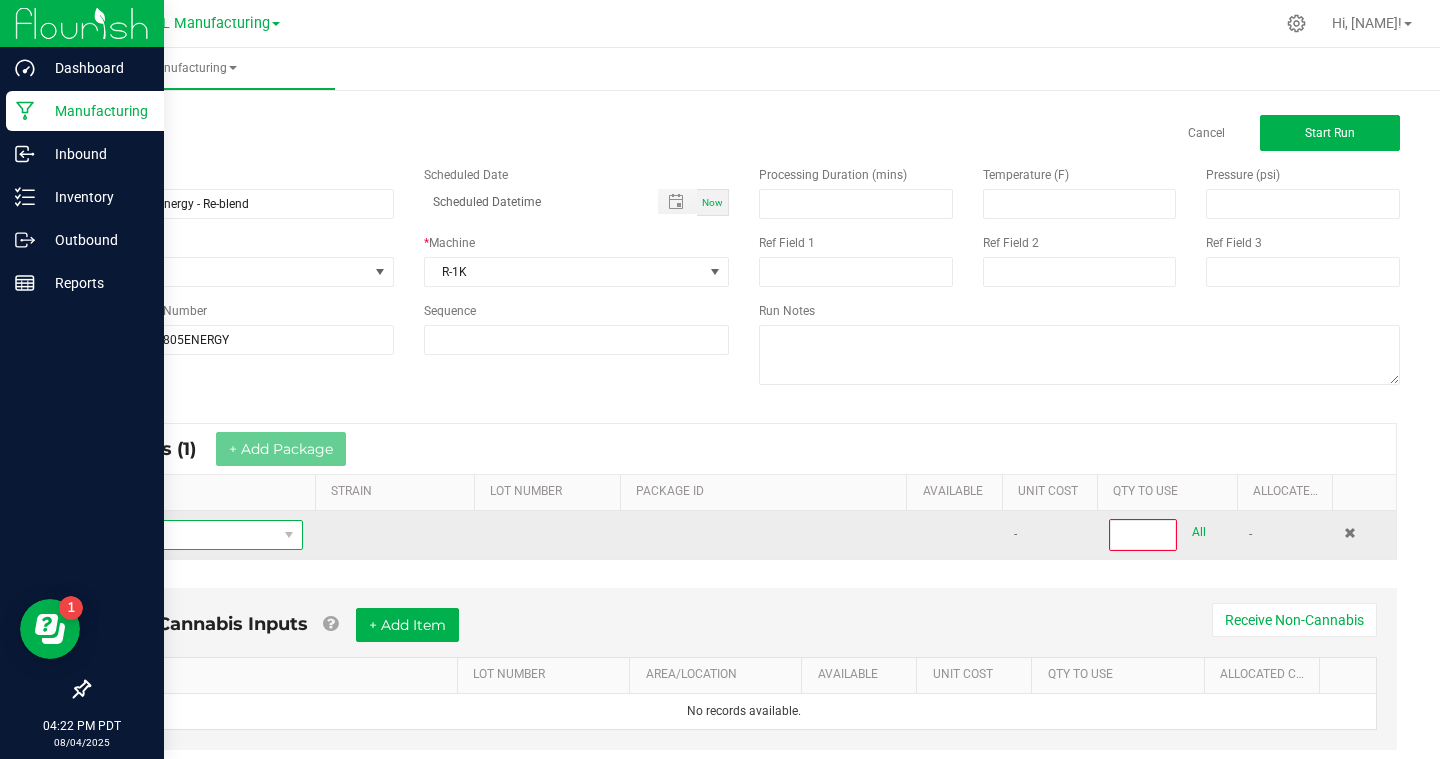 click at bounding box center [191, 535] 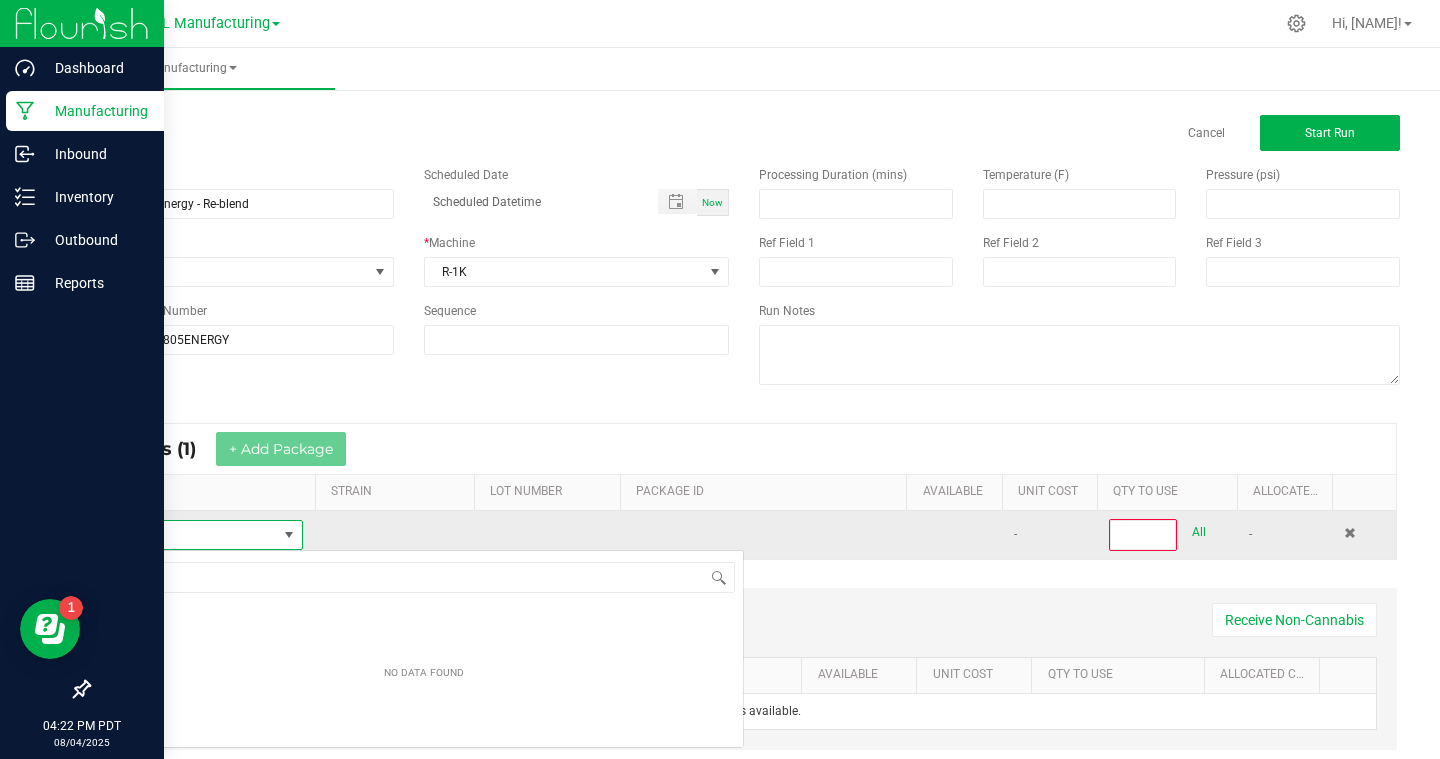 scroll, scrollTop: 99970, scrollLeft: 99801, axis: both 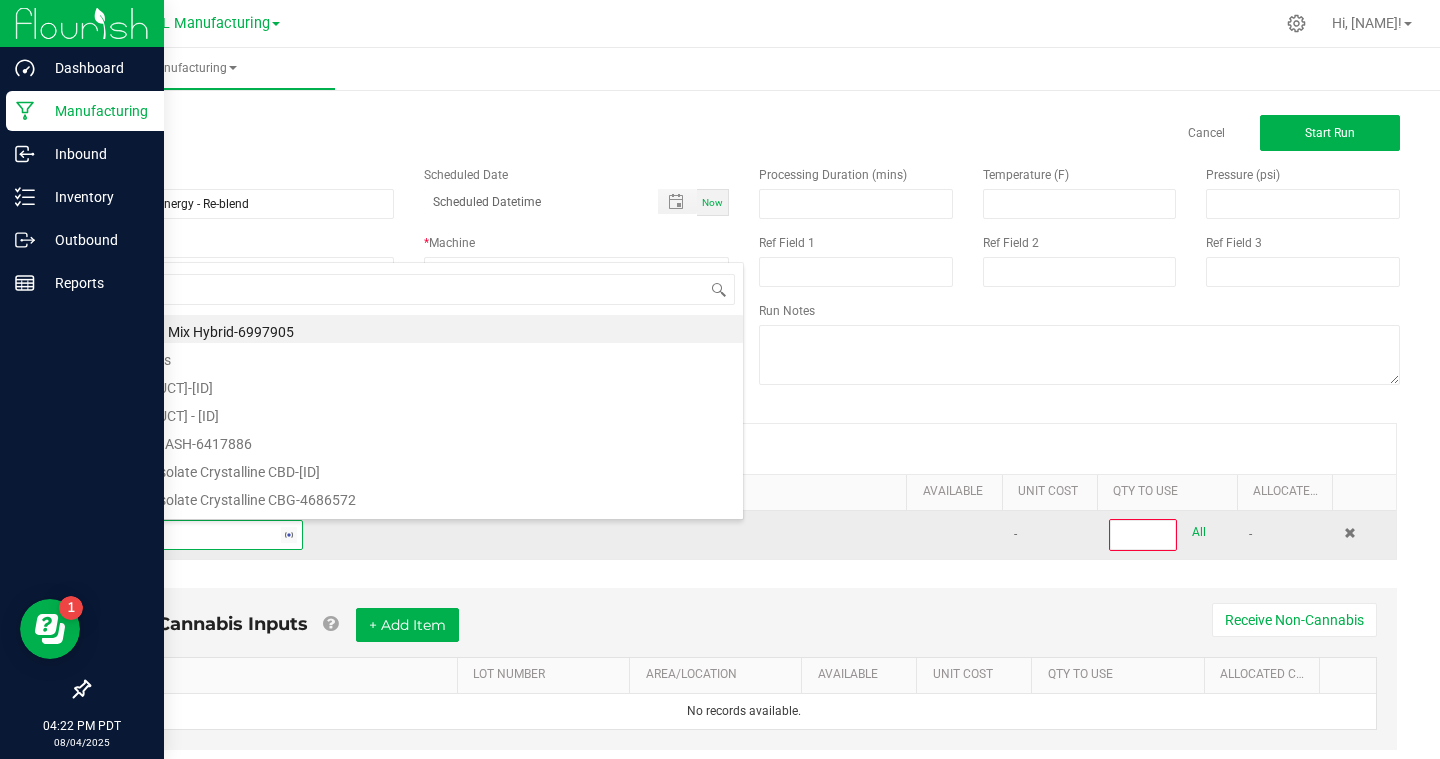 type on "energy" 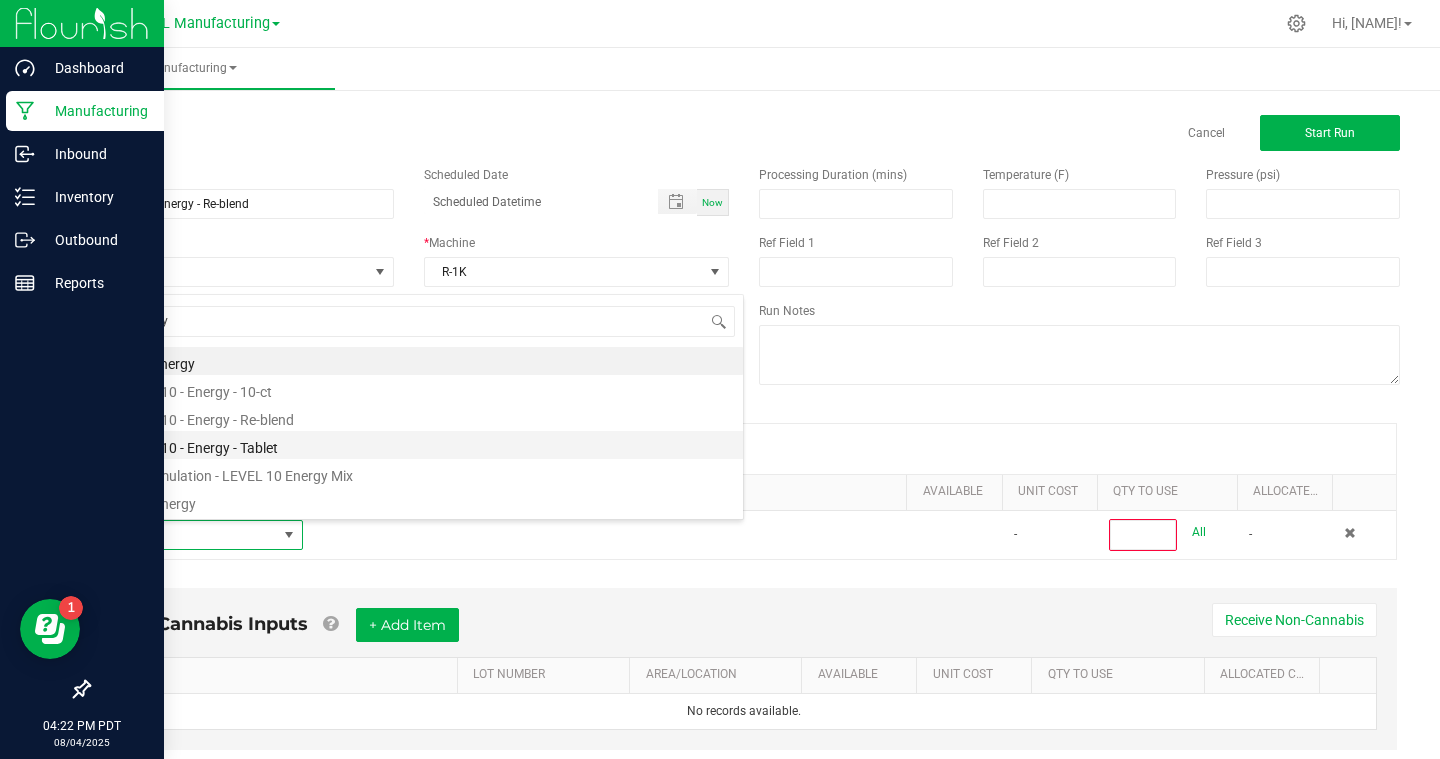 click on "LEVEL 10 - Energy - Tablet" at bounding box center (424, 445) 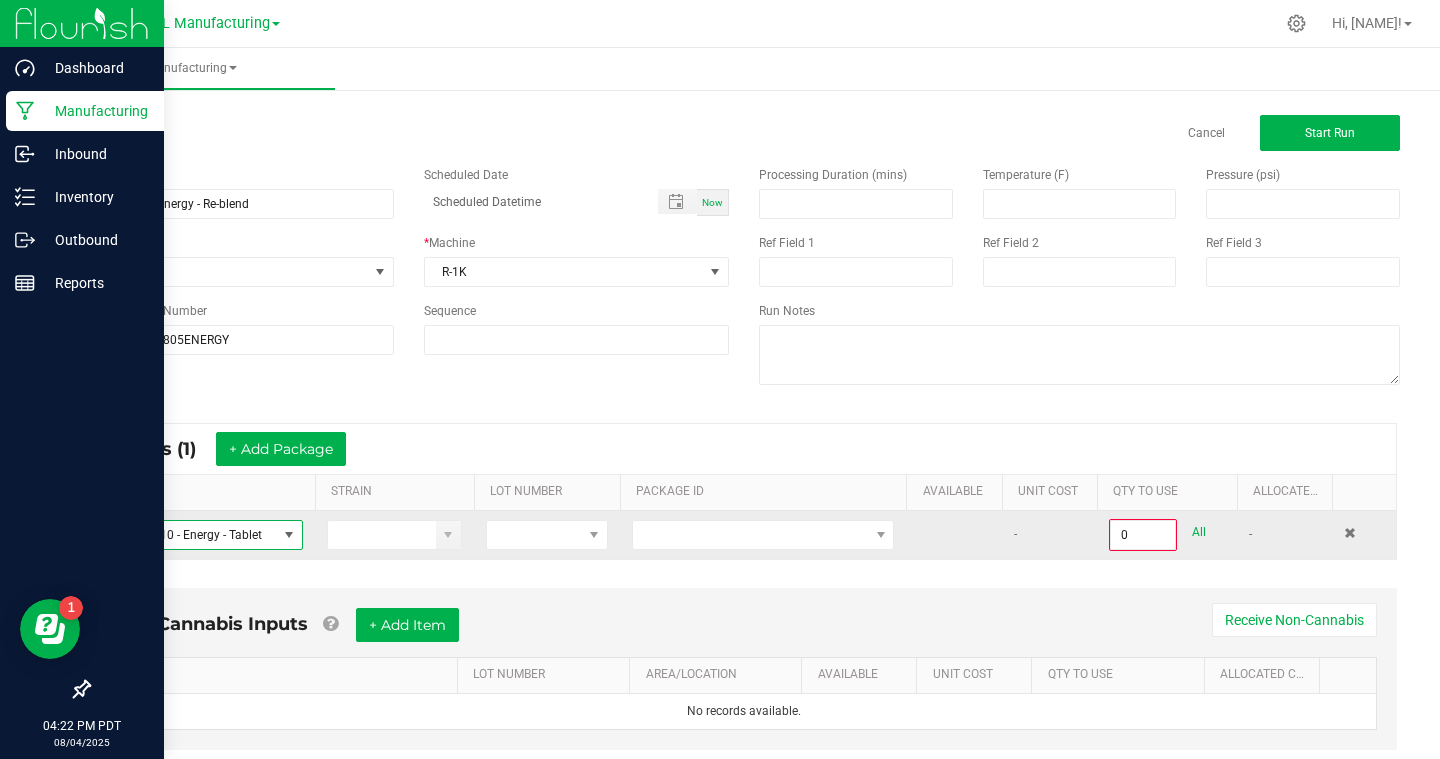 click at bounding box center [547, 535] 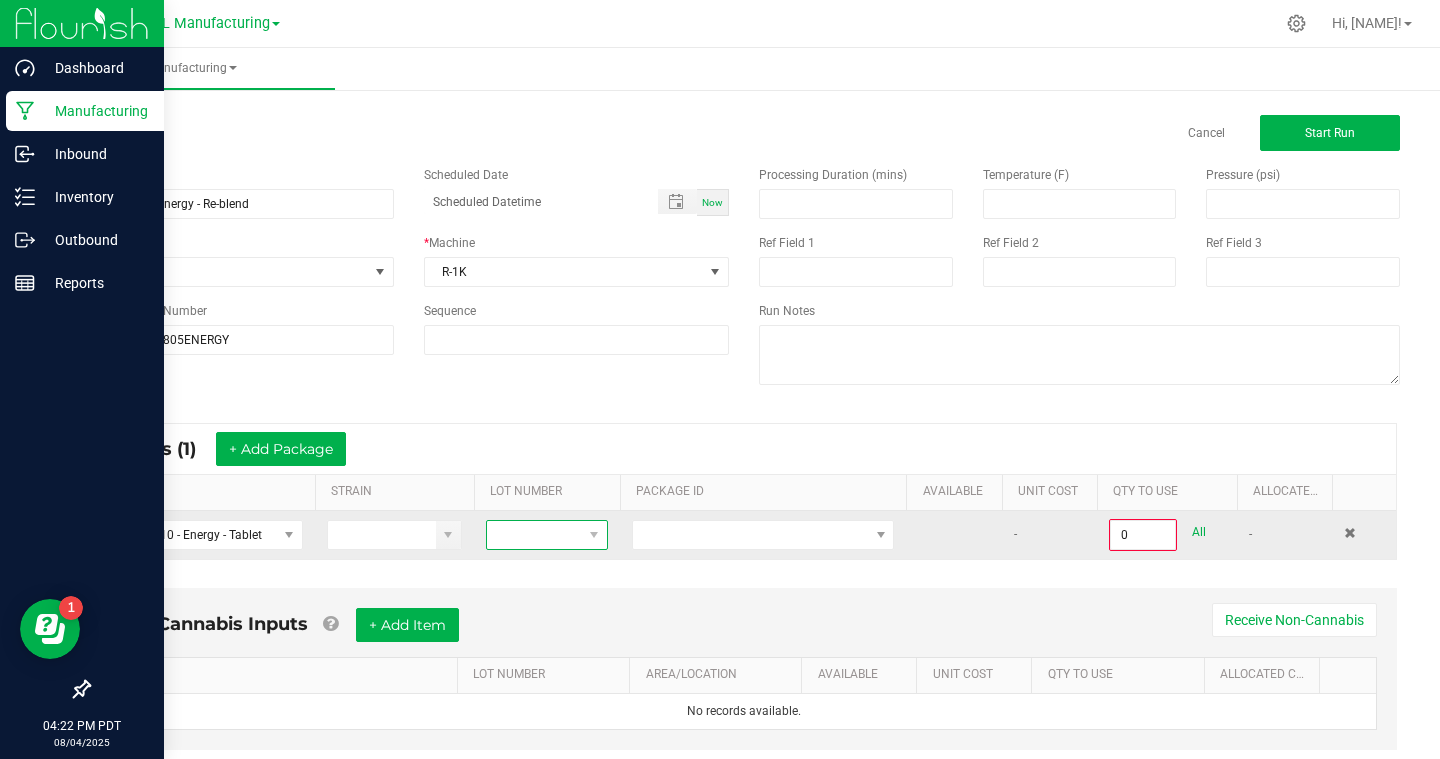 click at bounding box center (534, 535) 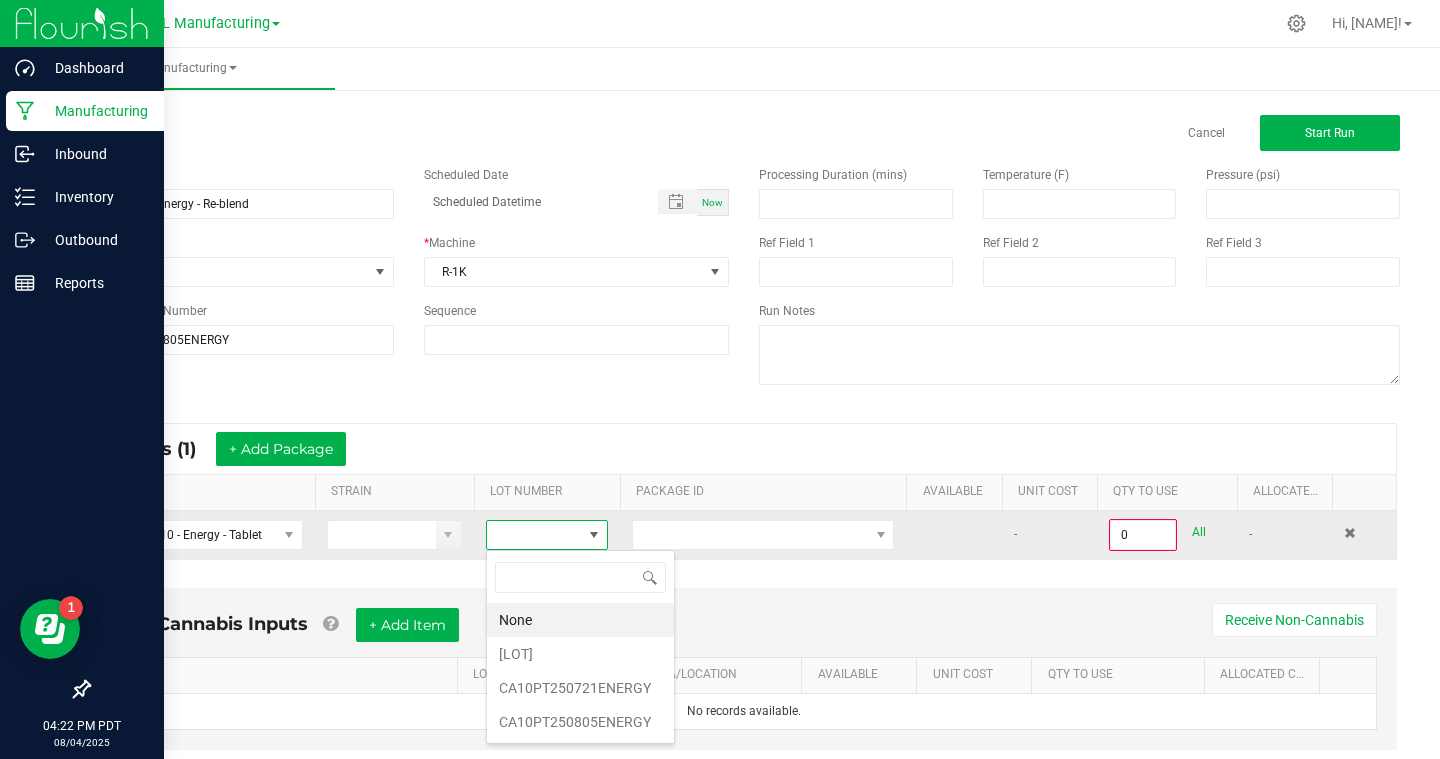 scroll, scrollTop: 99970, scrollLeft: 99877, axis: both 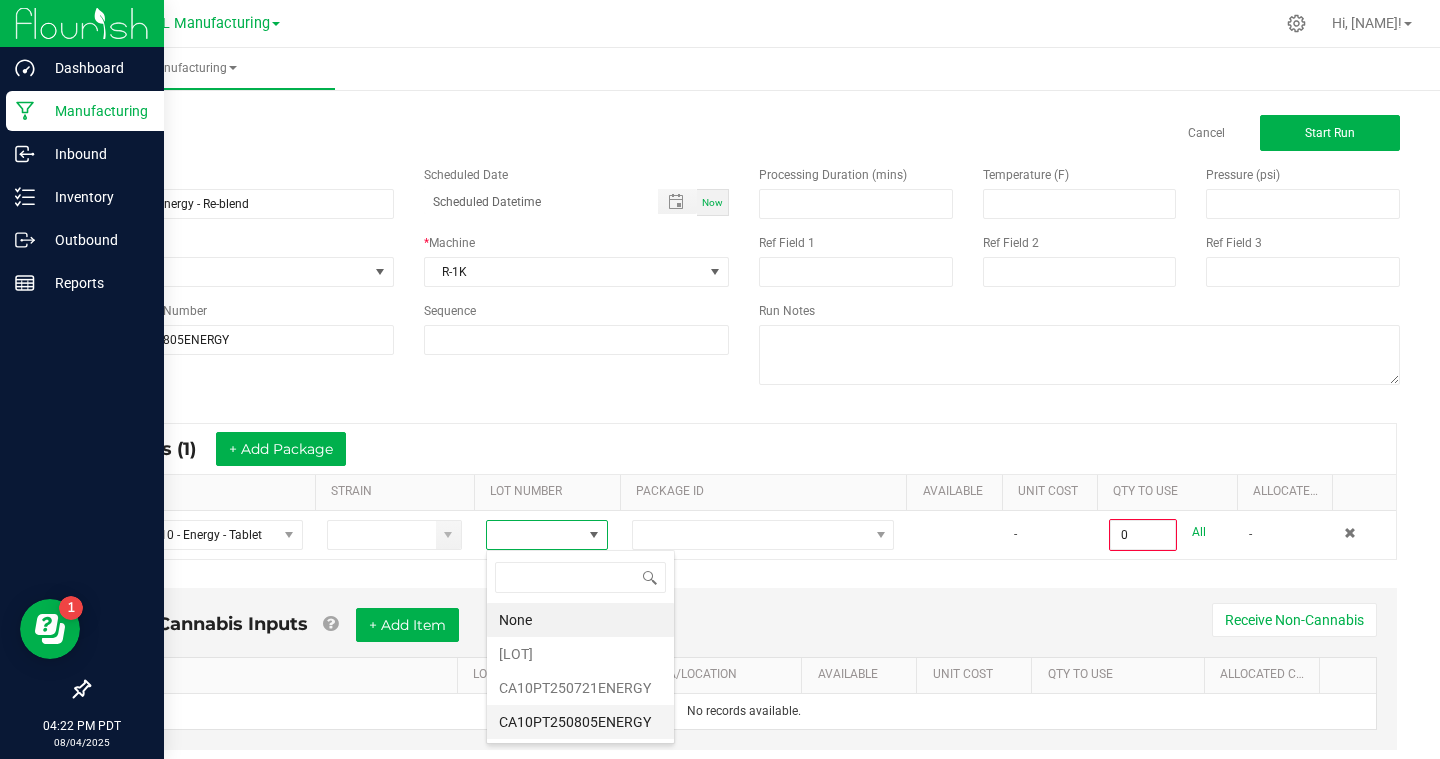 click on "CA10PT250805ENERGY" at bounding box center (580, 722) 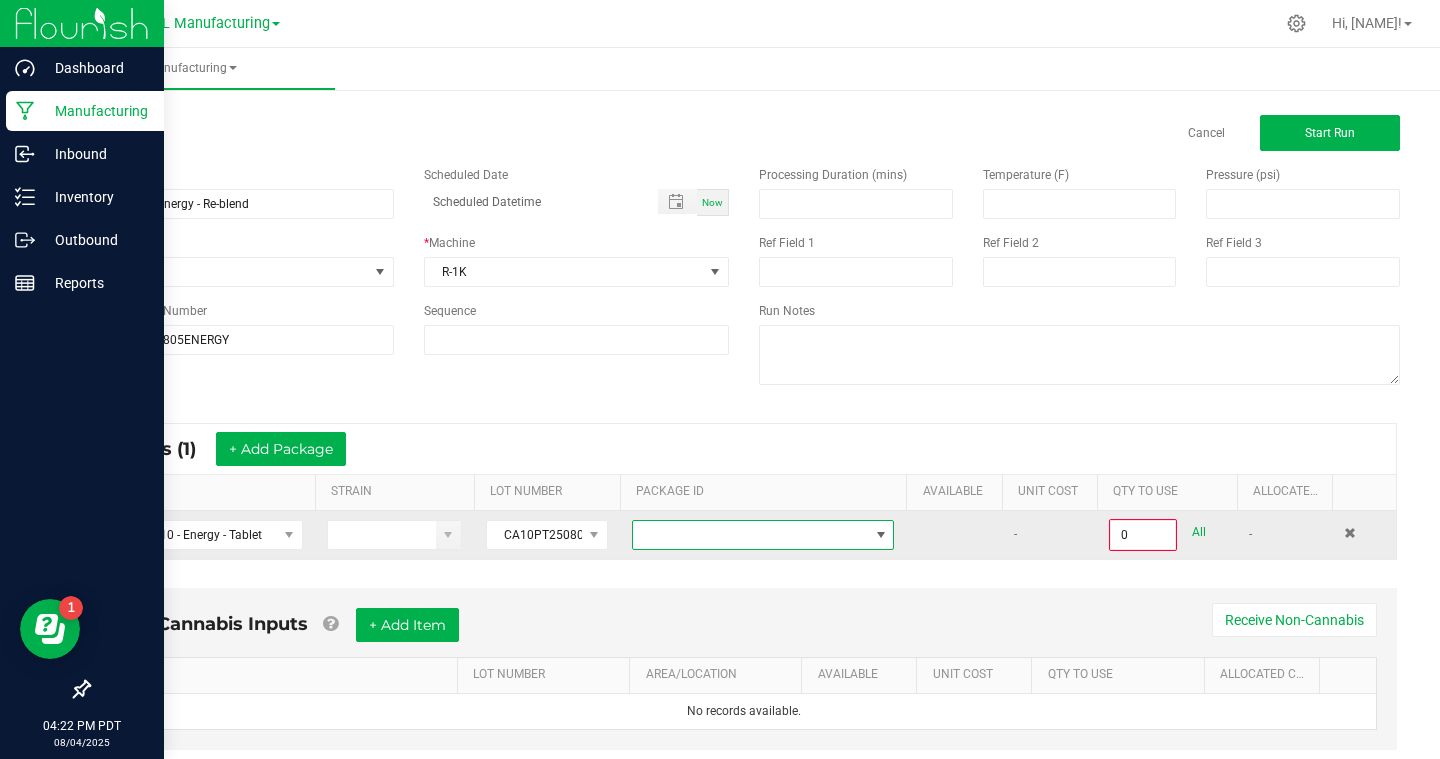 click at bounding box center [750, 535] 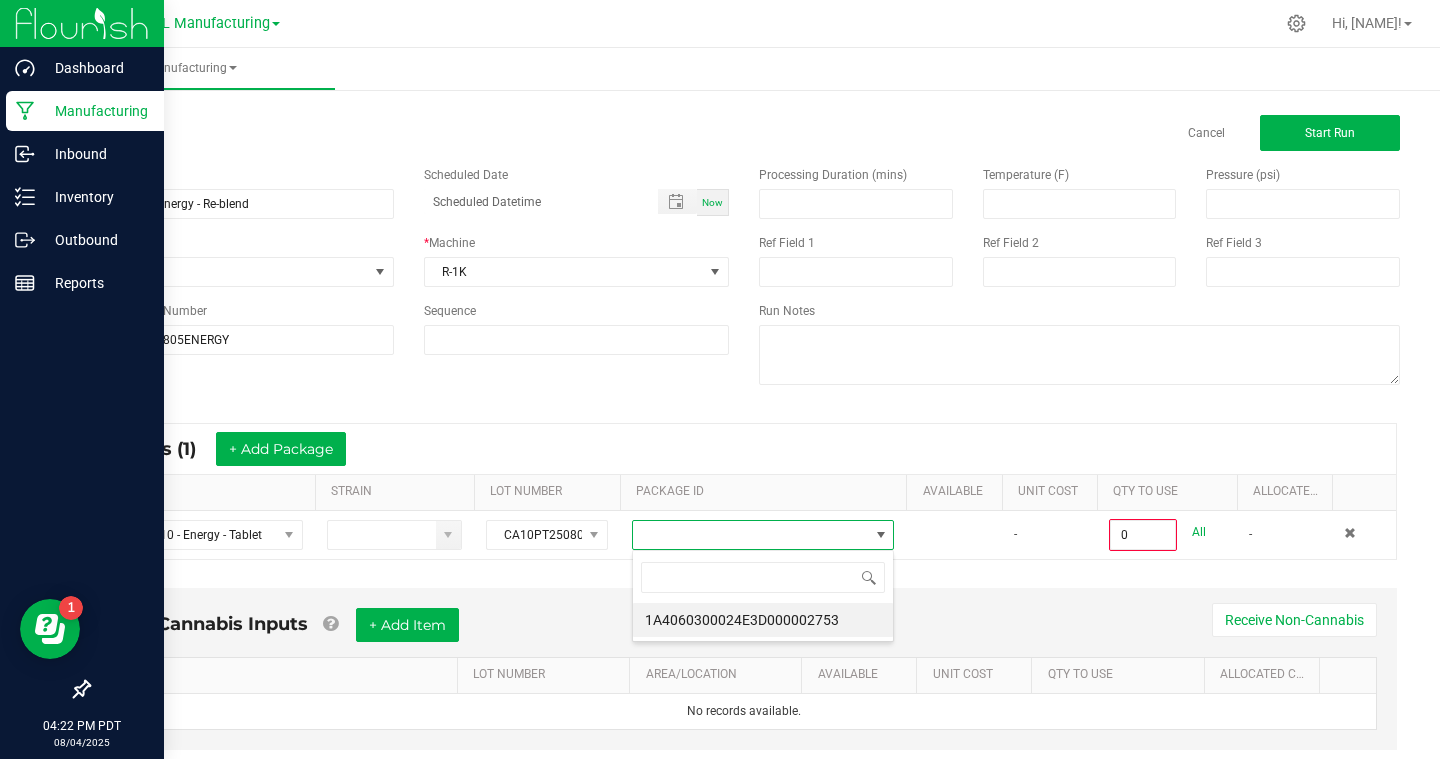 scroll, scrollTop: 99970, scrollLeft: 99738, axis: both 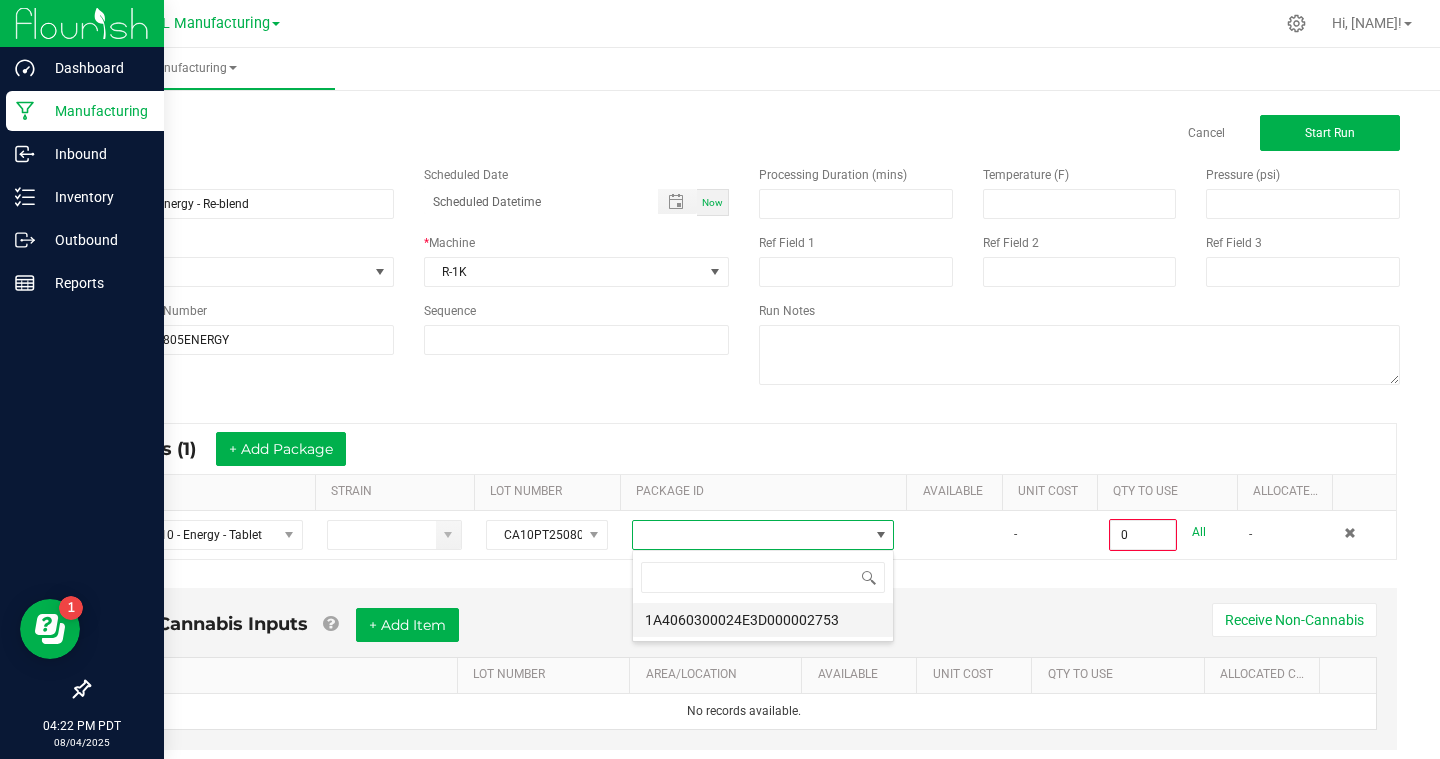 click on "1A4060300024E3D000002753" at bounding box center [763, 620] 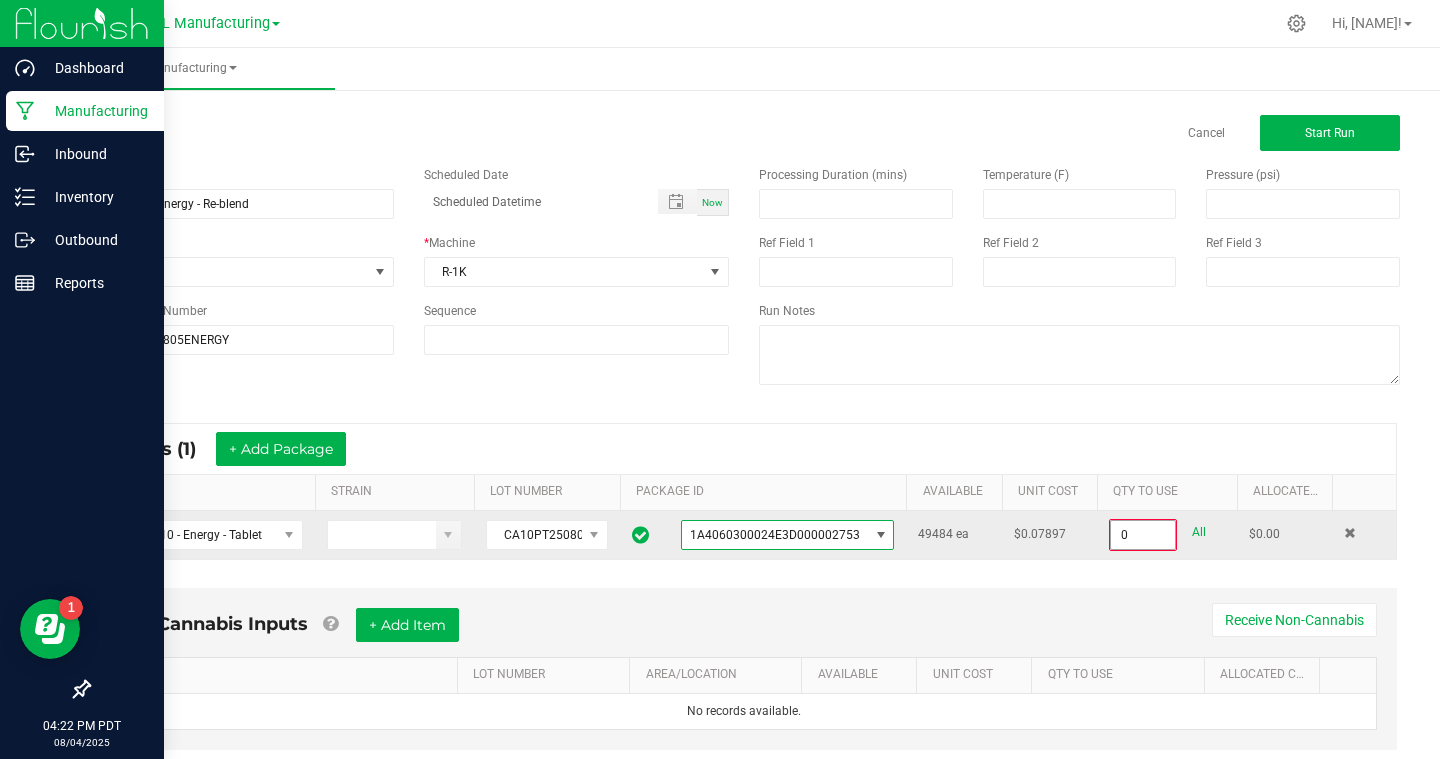 click on "0" at bounding box center [1143, 535] 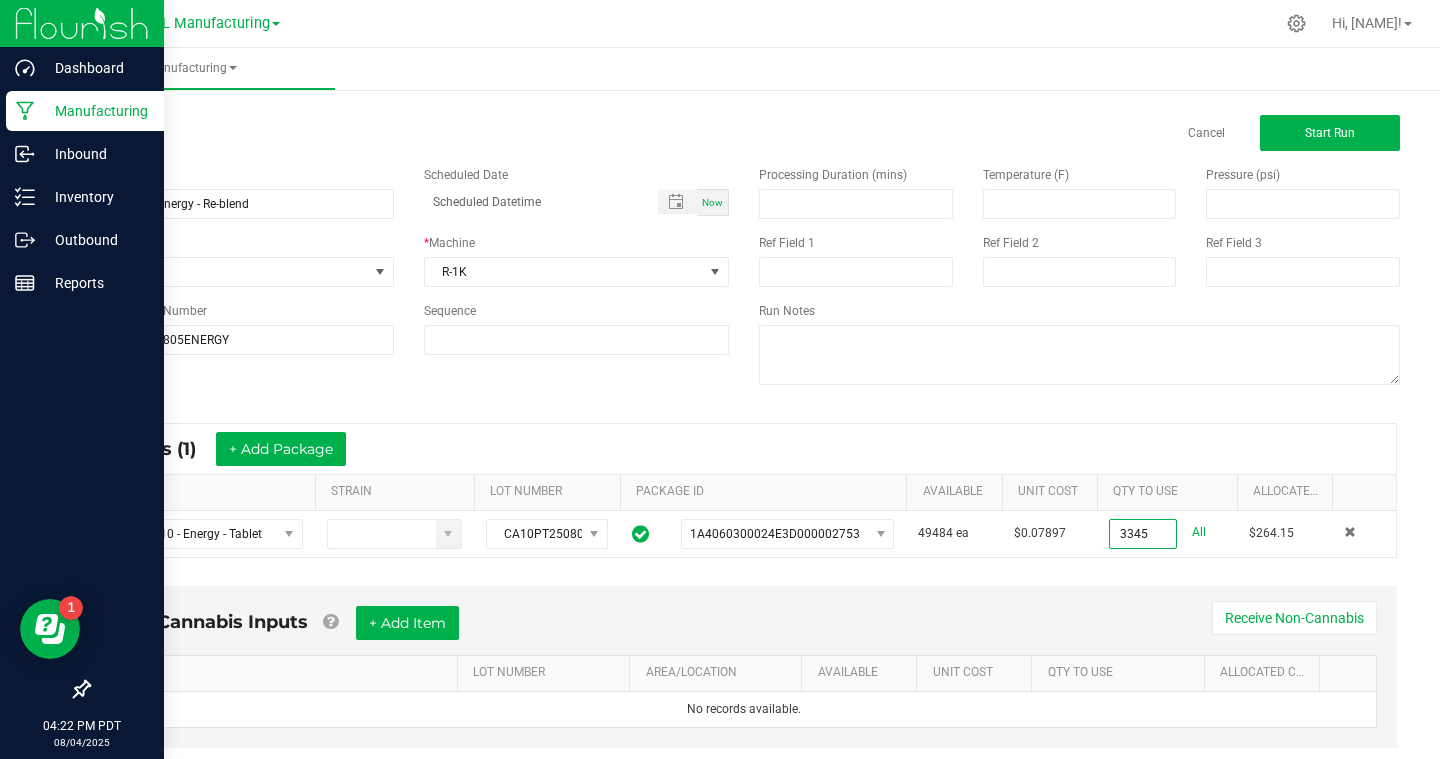 type on "3345 ea" 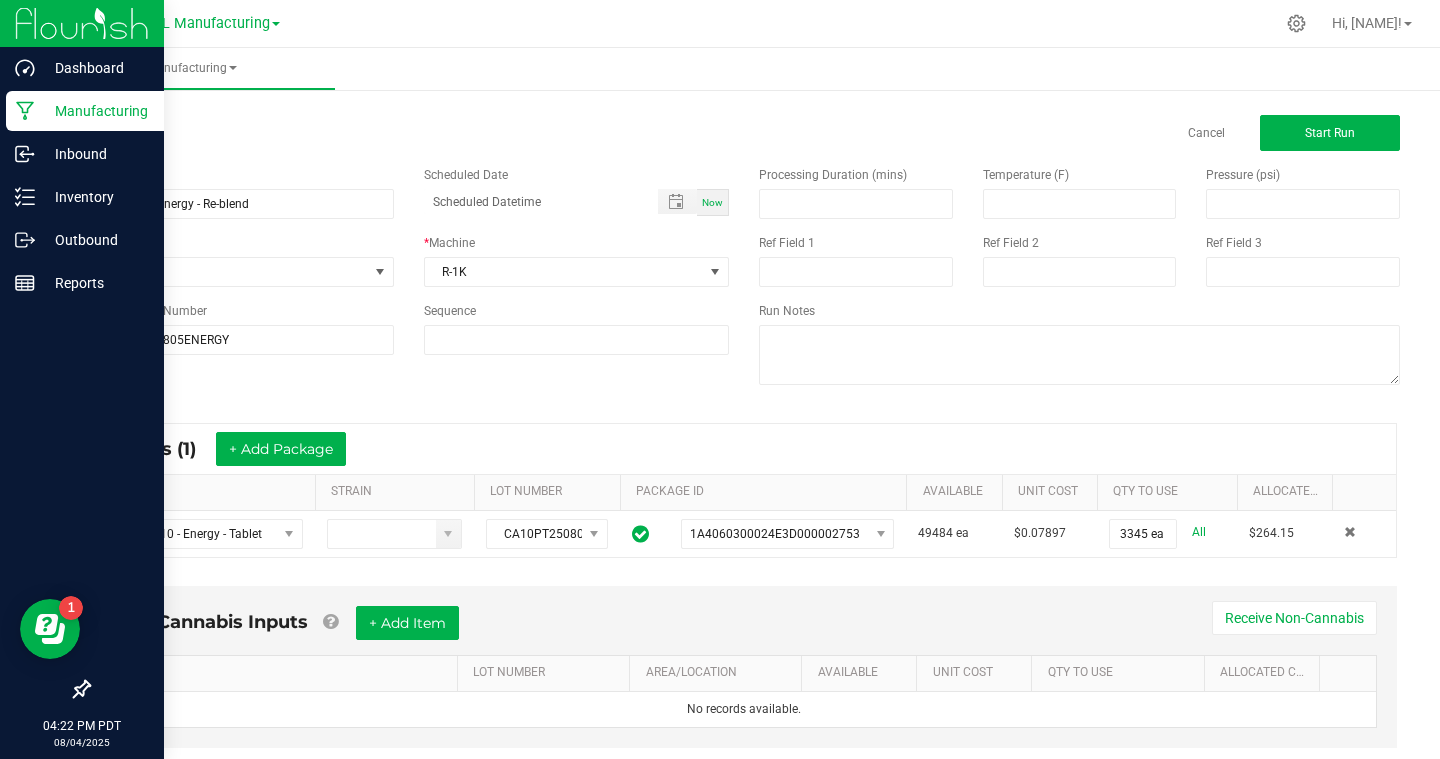 click on "Non-Cannabis Inputs   + Add Item   Receive Non-Cannabis  ITEM LOT NUMBER AREA/LOCATION AVAILABLE Unit Cost QTY TO USE Allocated Cost  No records available." at bounding box center (744, 667) 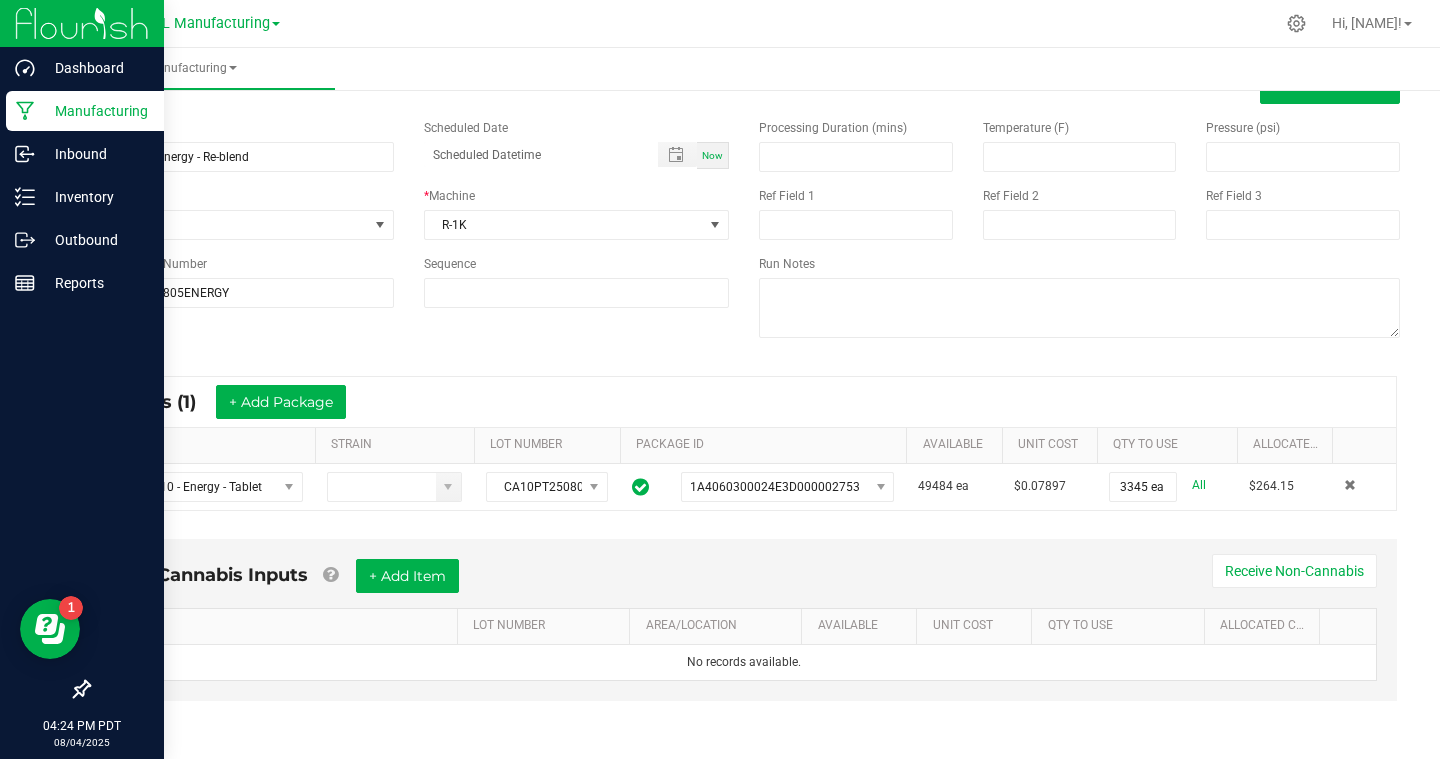 scroll, scrollTop: 0, scrollLeft: 0, axis: both 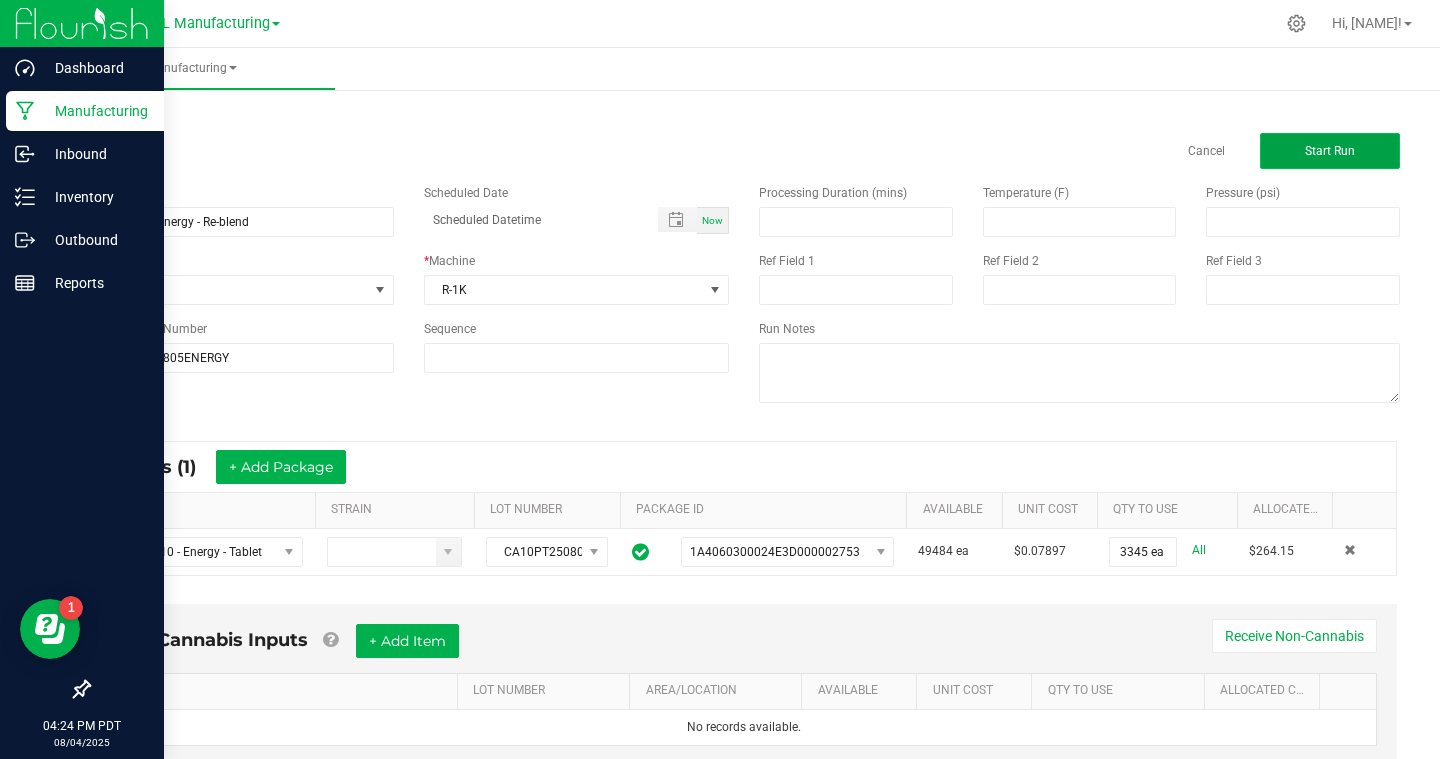 click on "Start Run" 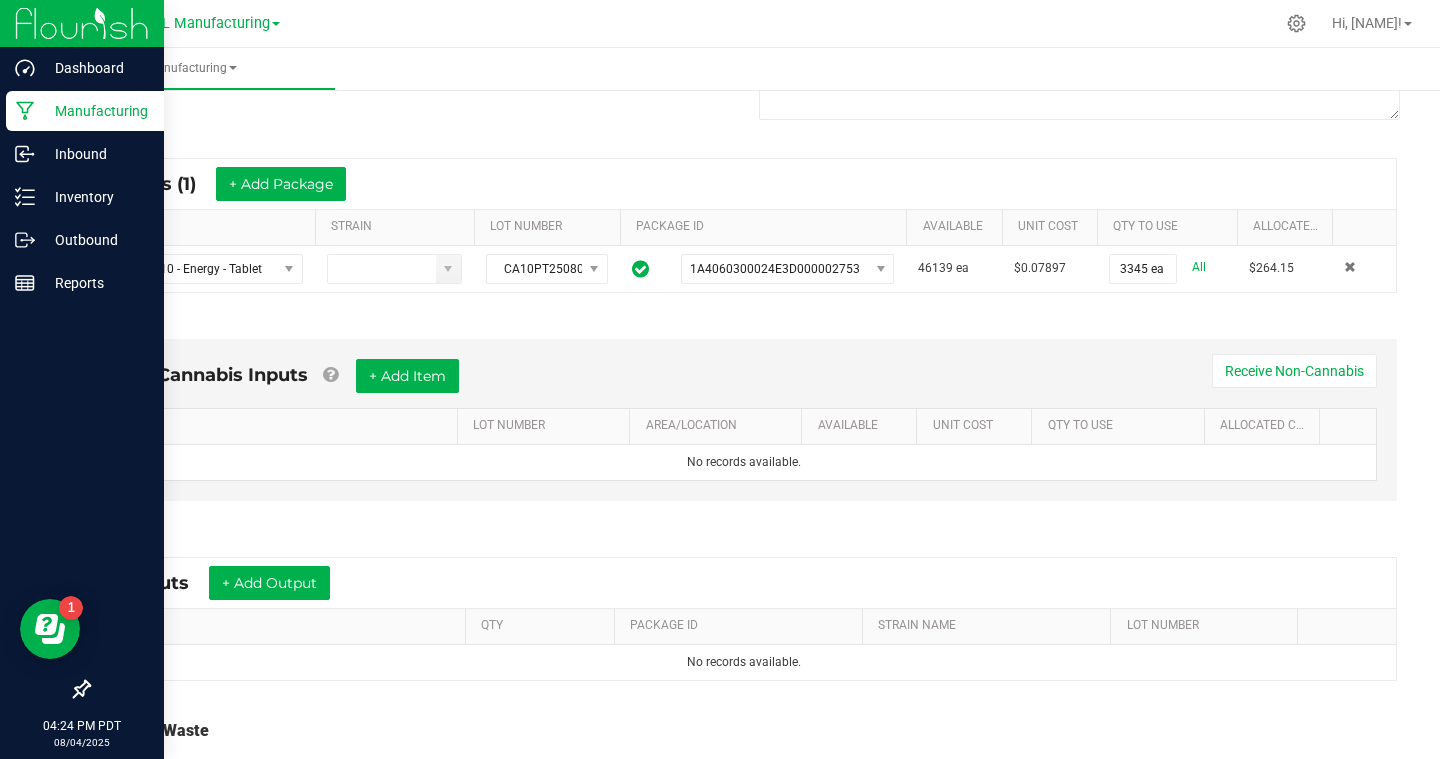 scroll, scrollTop: 459, scrollLeft: 0, axis: vertical 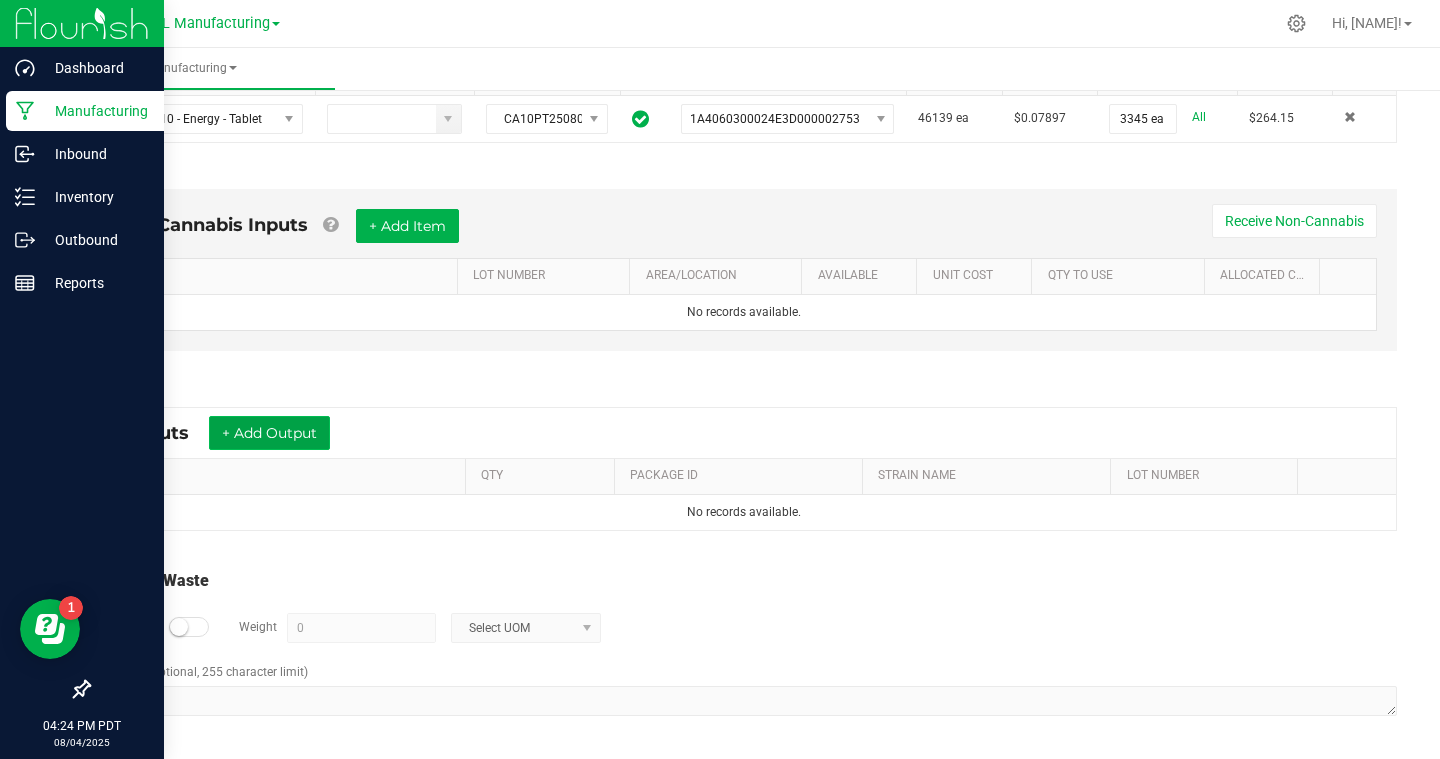 click on "+ Add Output" at bounding box center [269, 433] 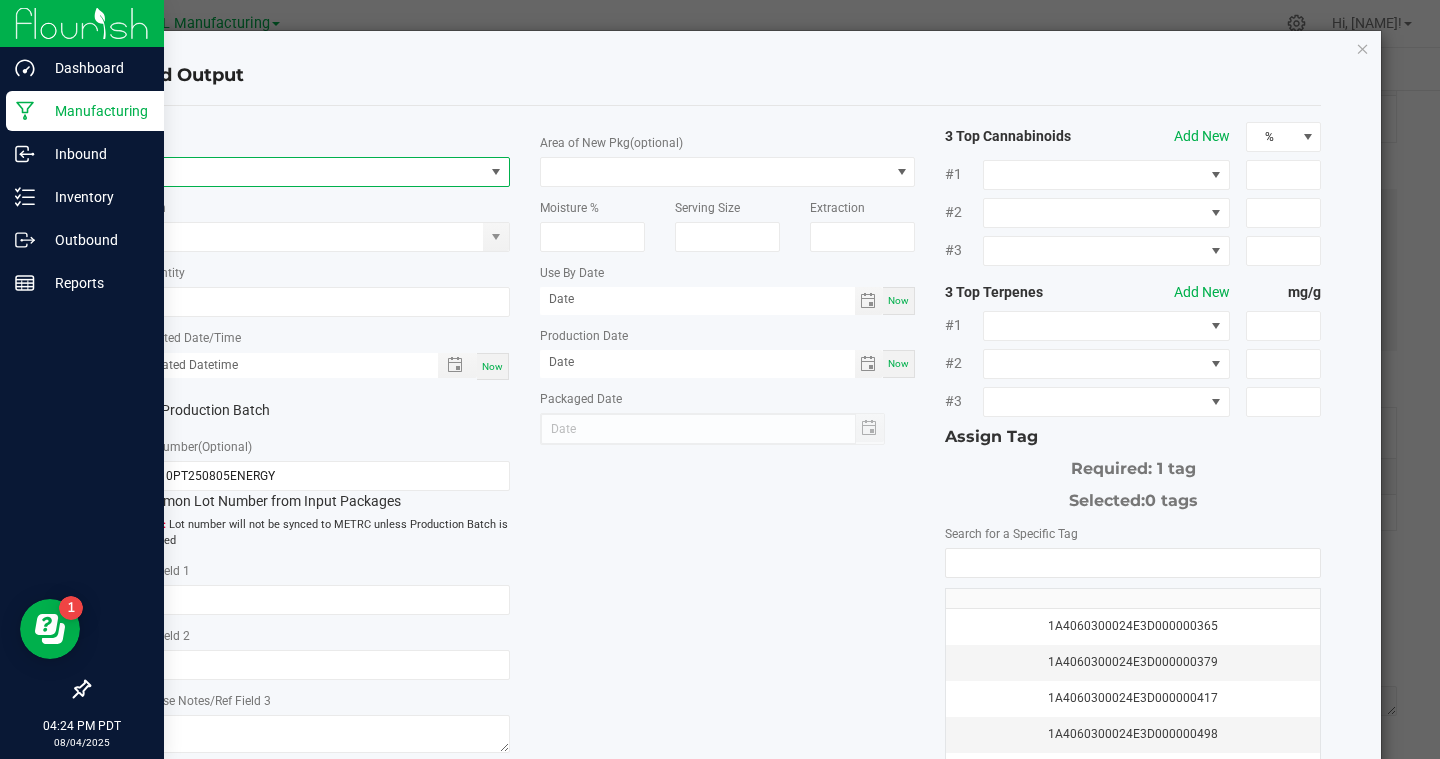 click at bounding box center (309, 172) 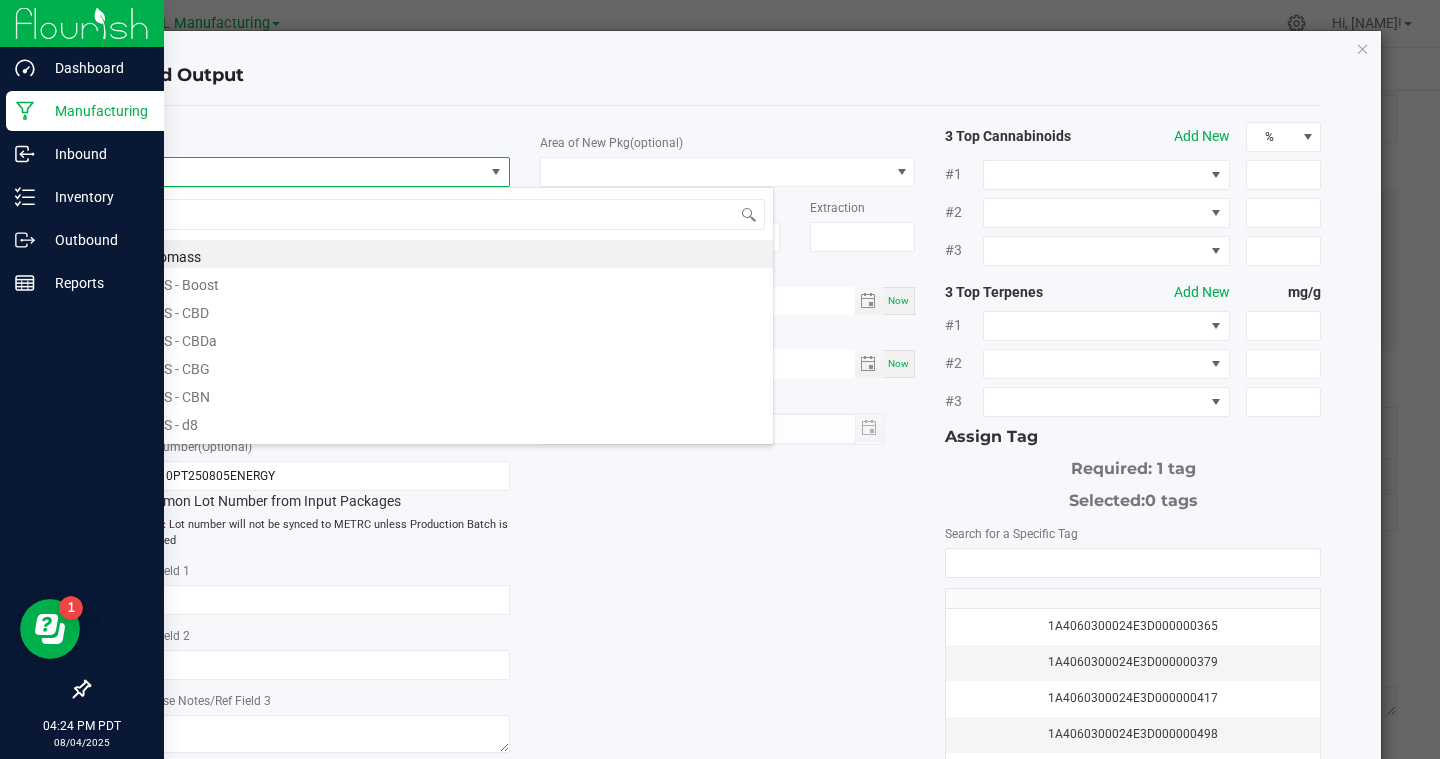 scroll, scrollTop: 99970, scrollLeft: 99624, axis: both 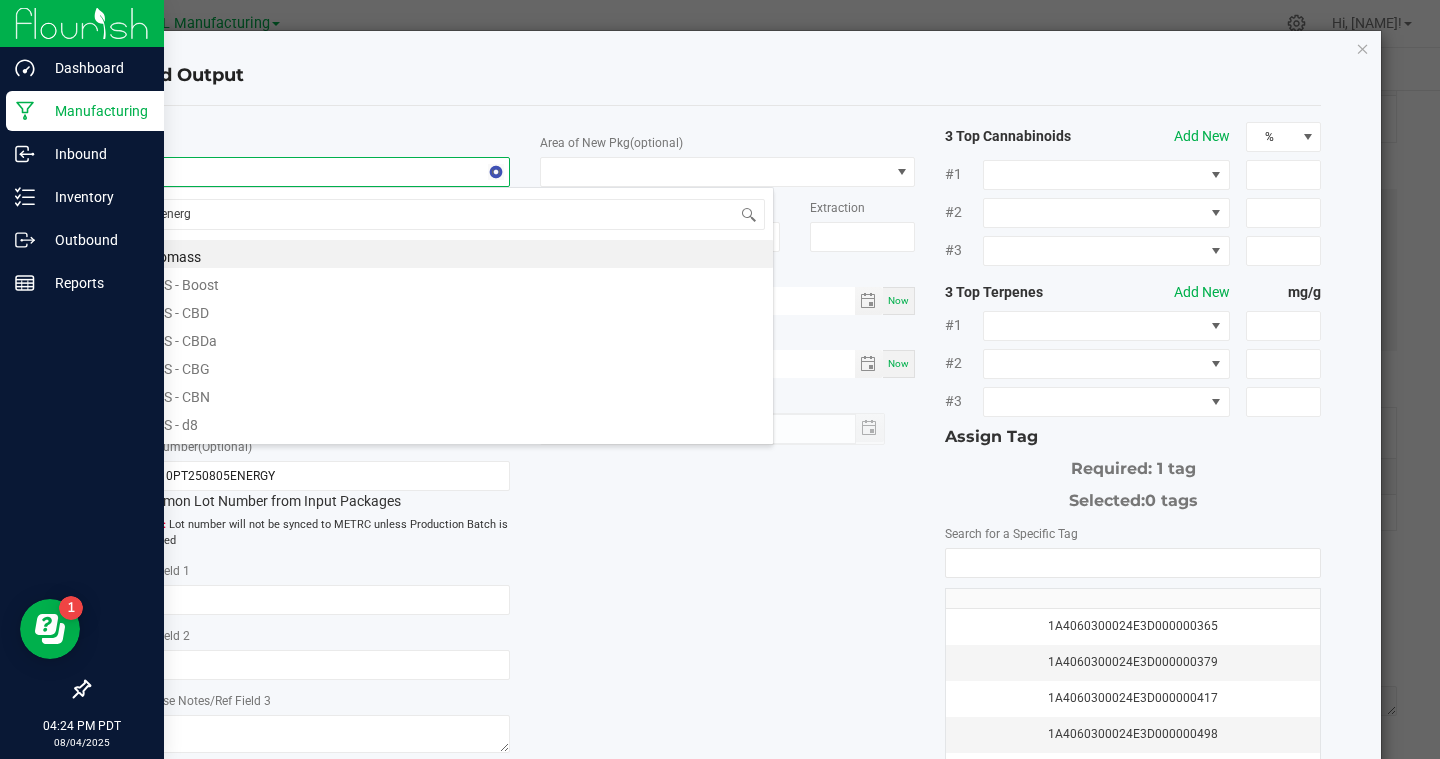 type on "energy" 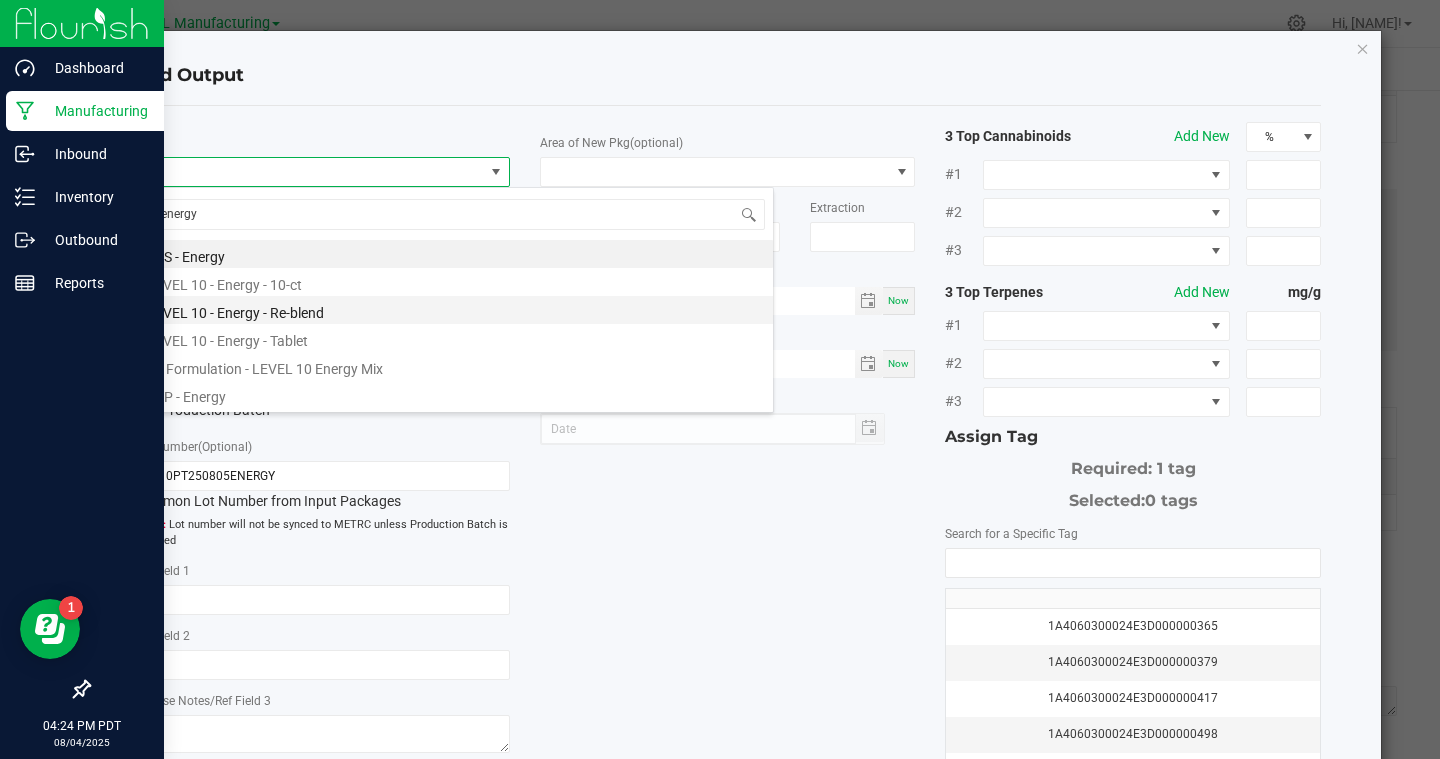 click on "LEVEL 10 - Energy - Re-blend" at bounding box center (454, 310) 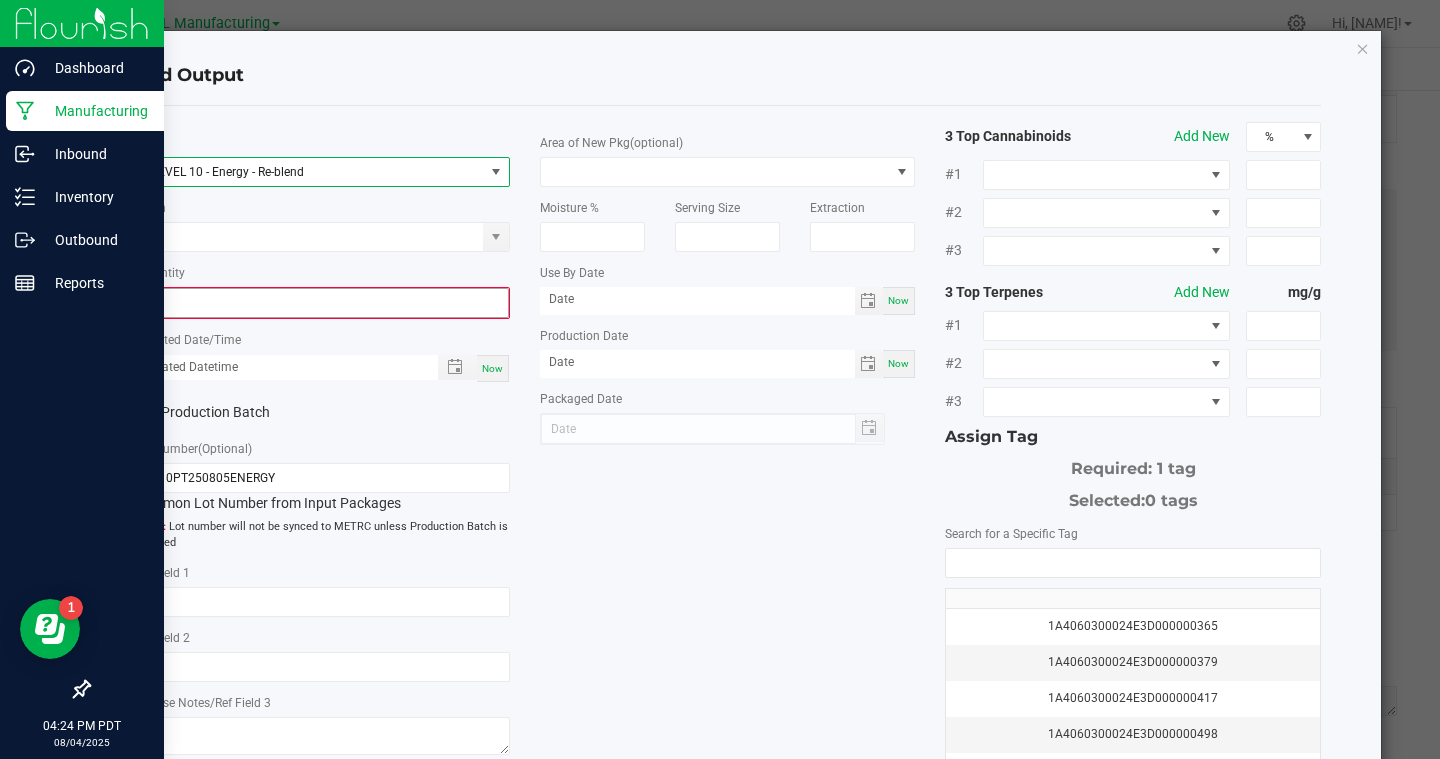 click on "0" at bounding box center (322, 303) 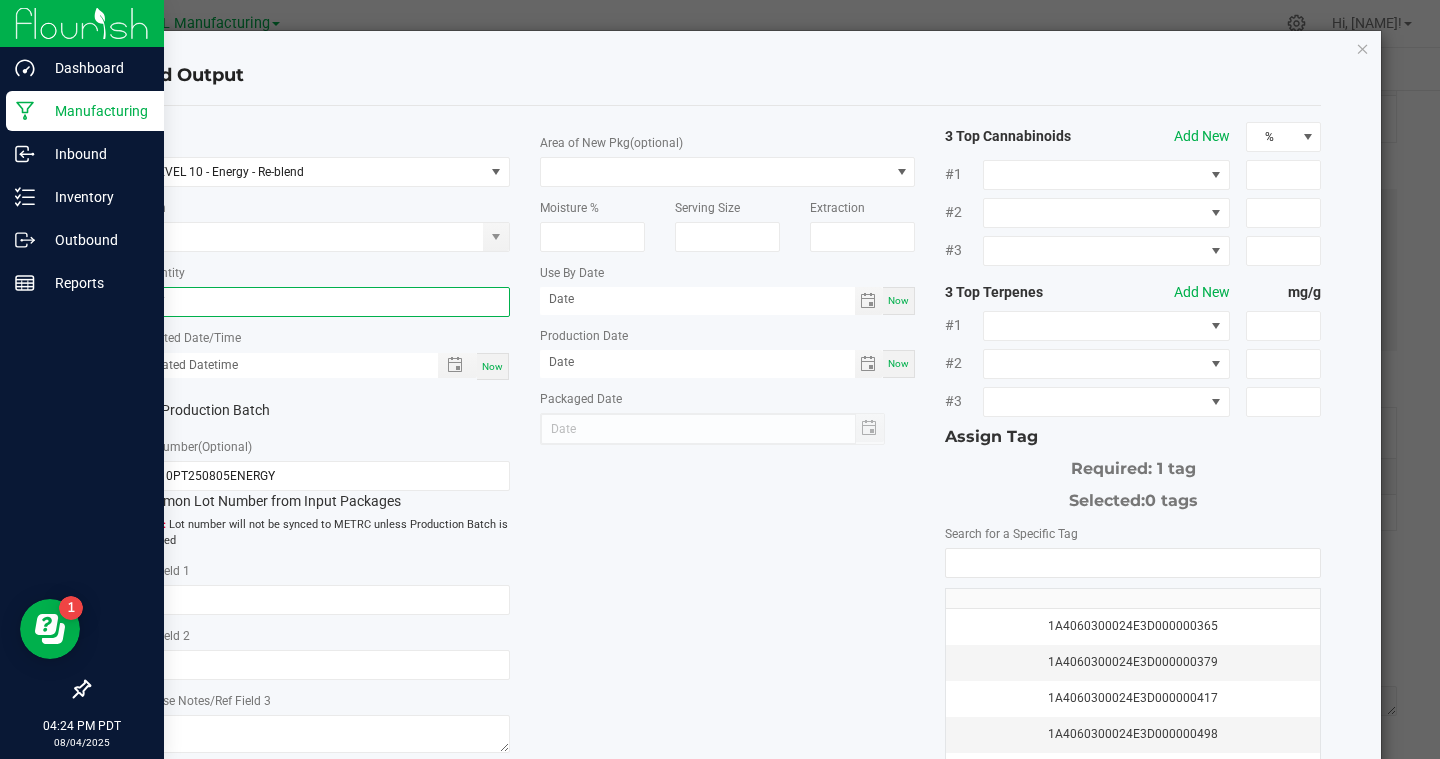 type on "607.0000 g" 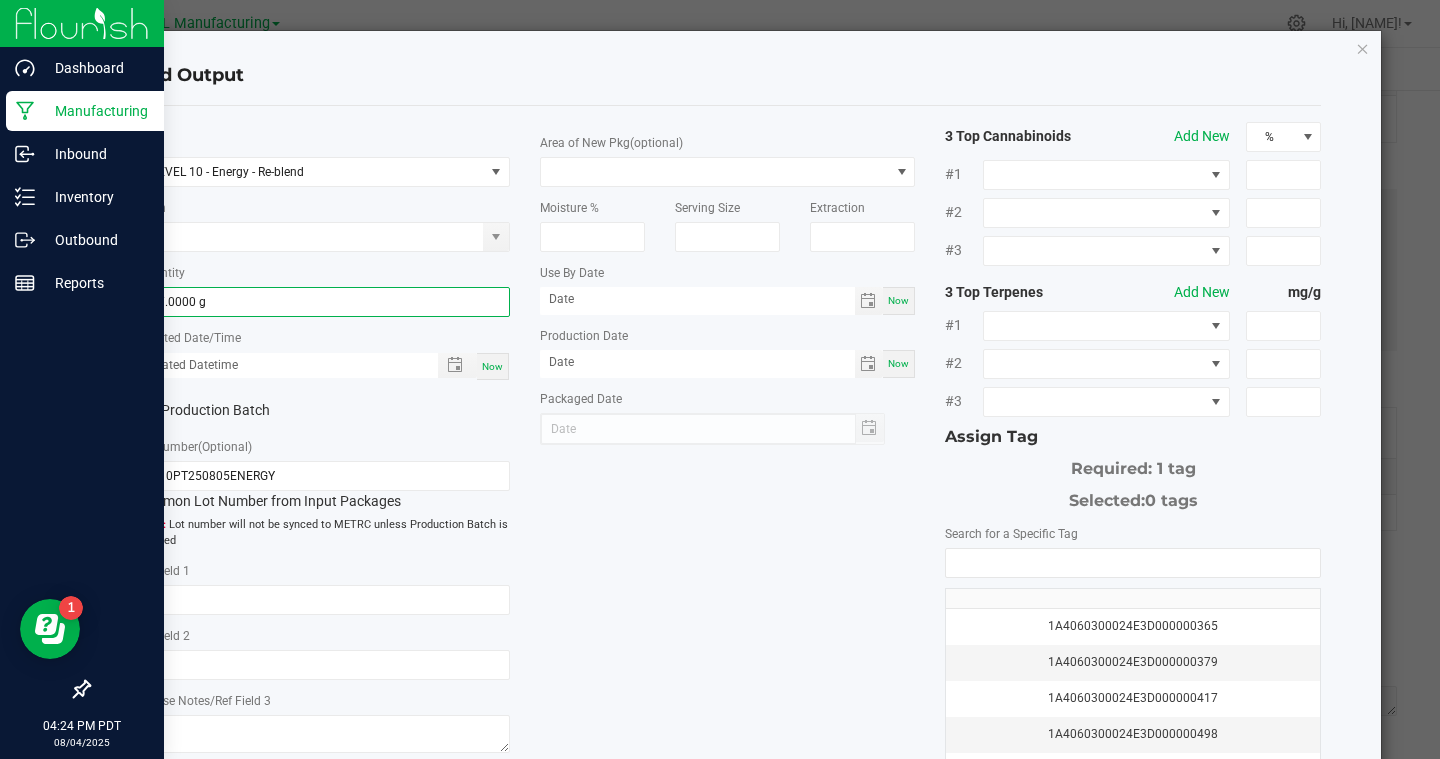 click on "Now" at bounding box center (492, 366) 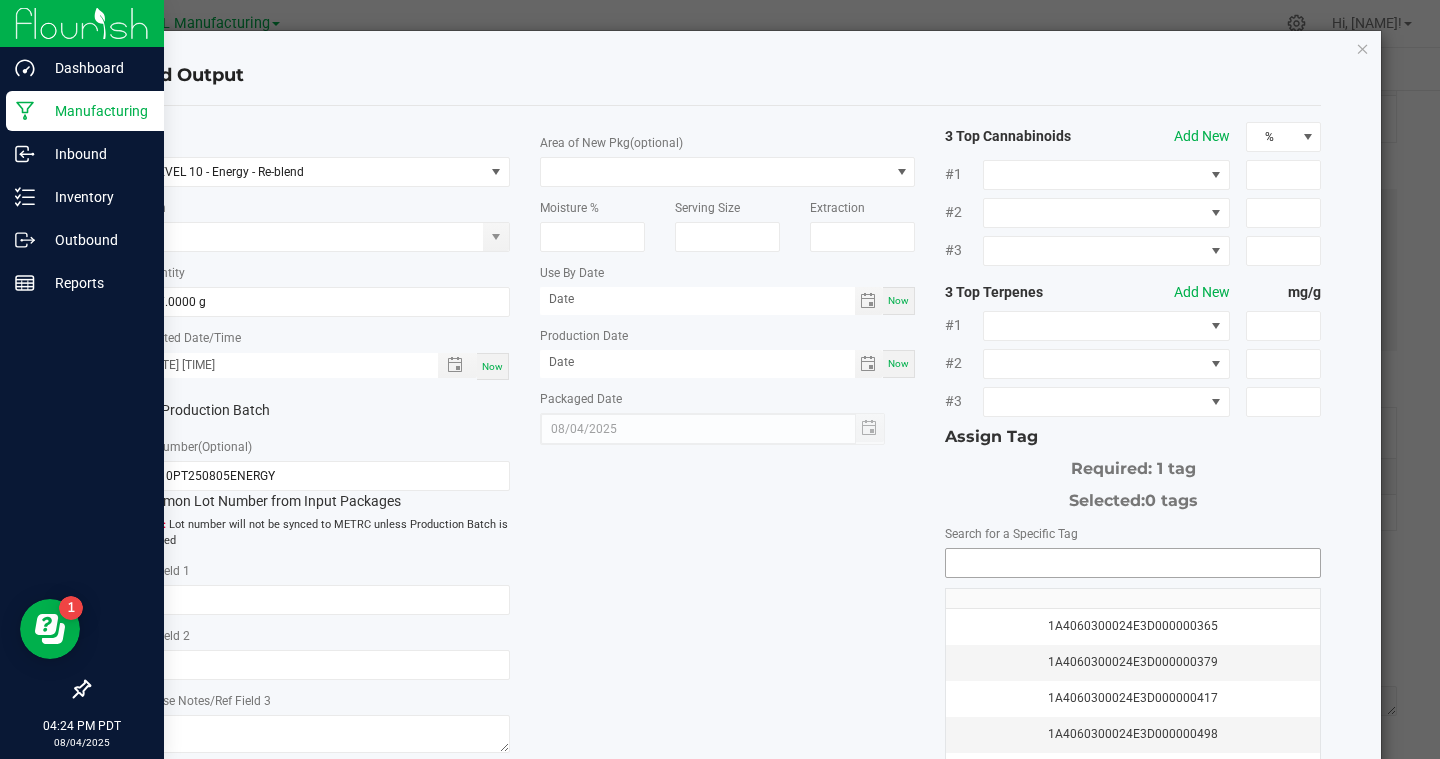 click at bounding box center (1133, 563) 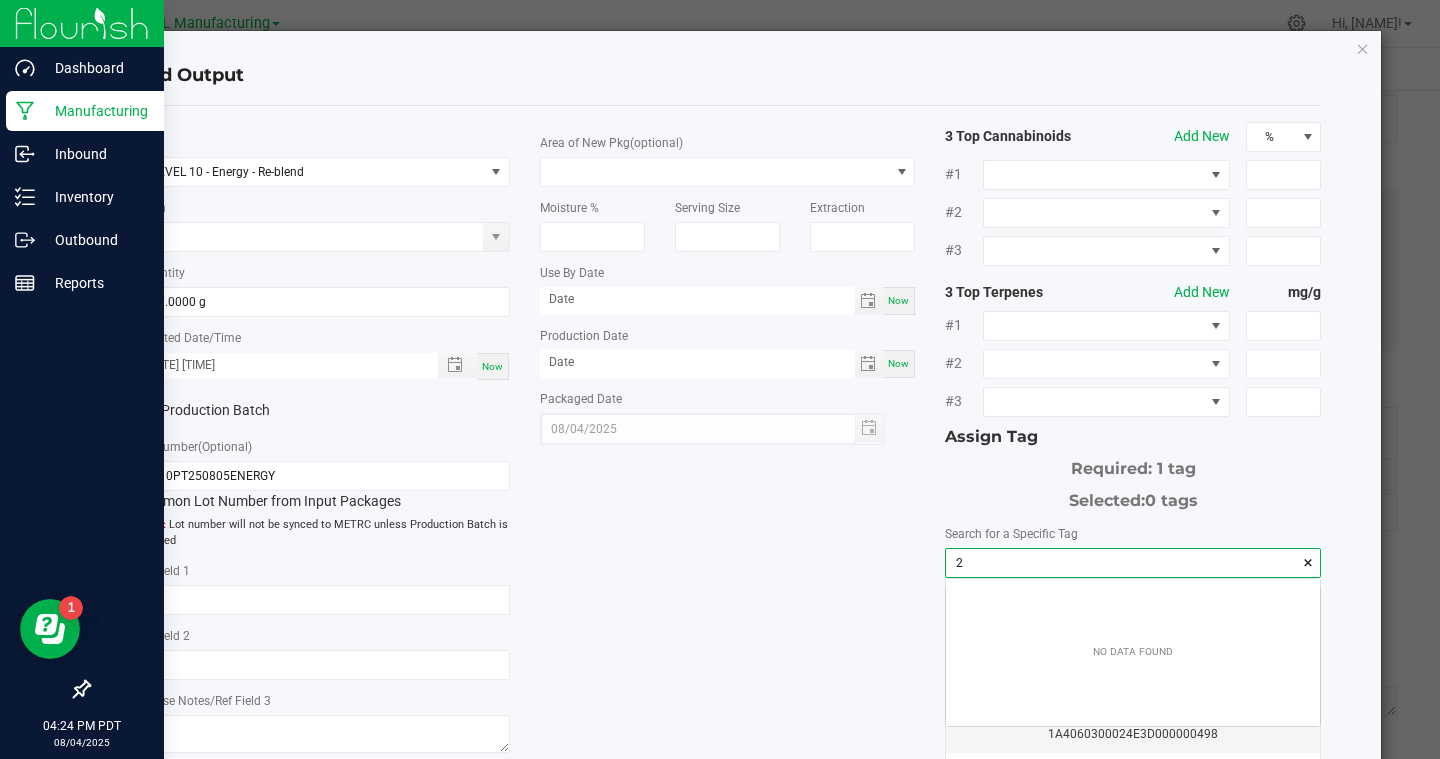 scroll, scrollTop: 99972, scrollLeft: 99626, axis: both 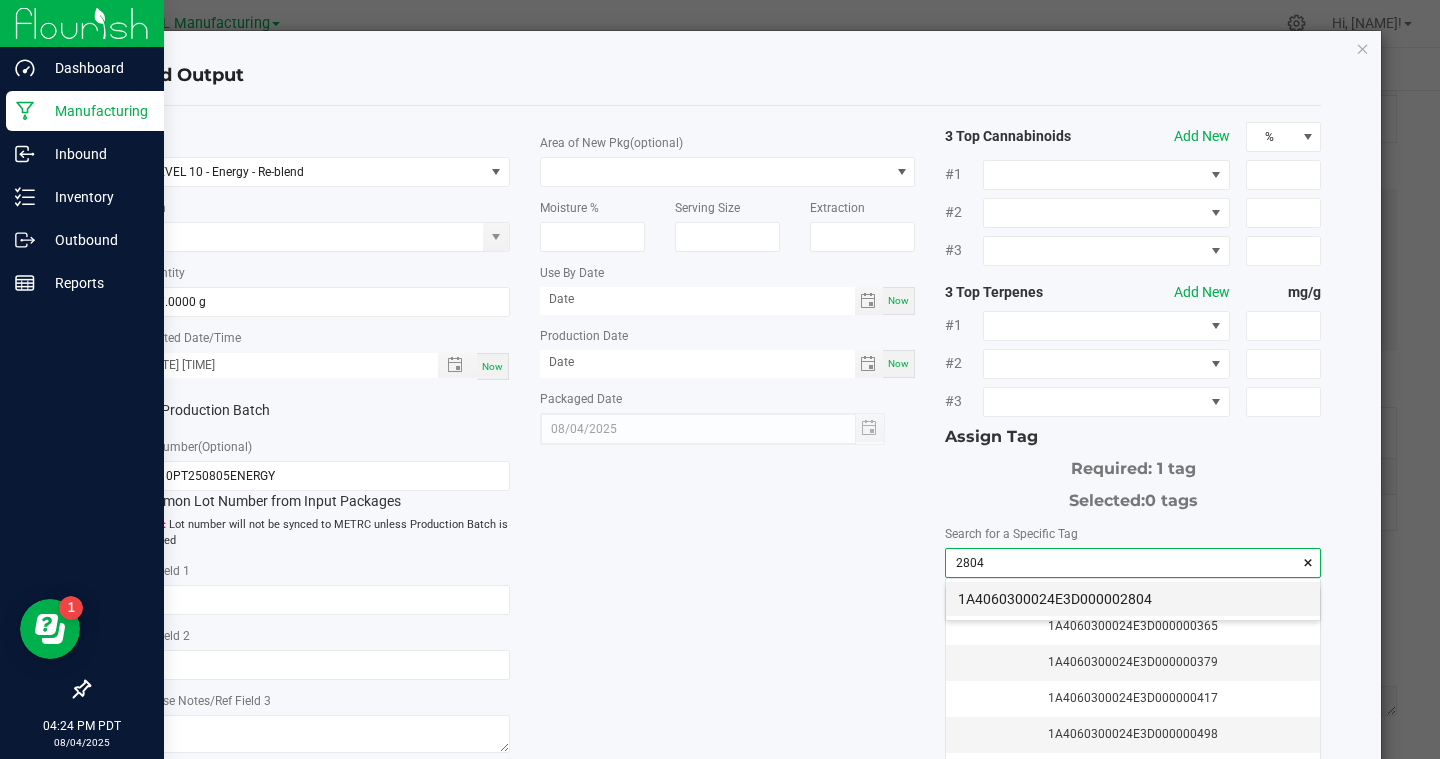 click on "1A4060300024E3D000002804" at bounding box center (1133, 599) 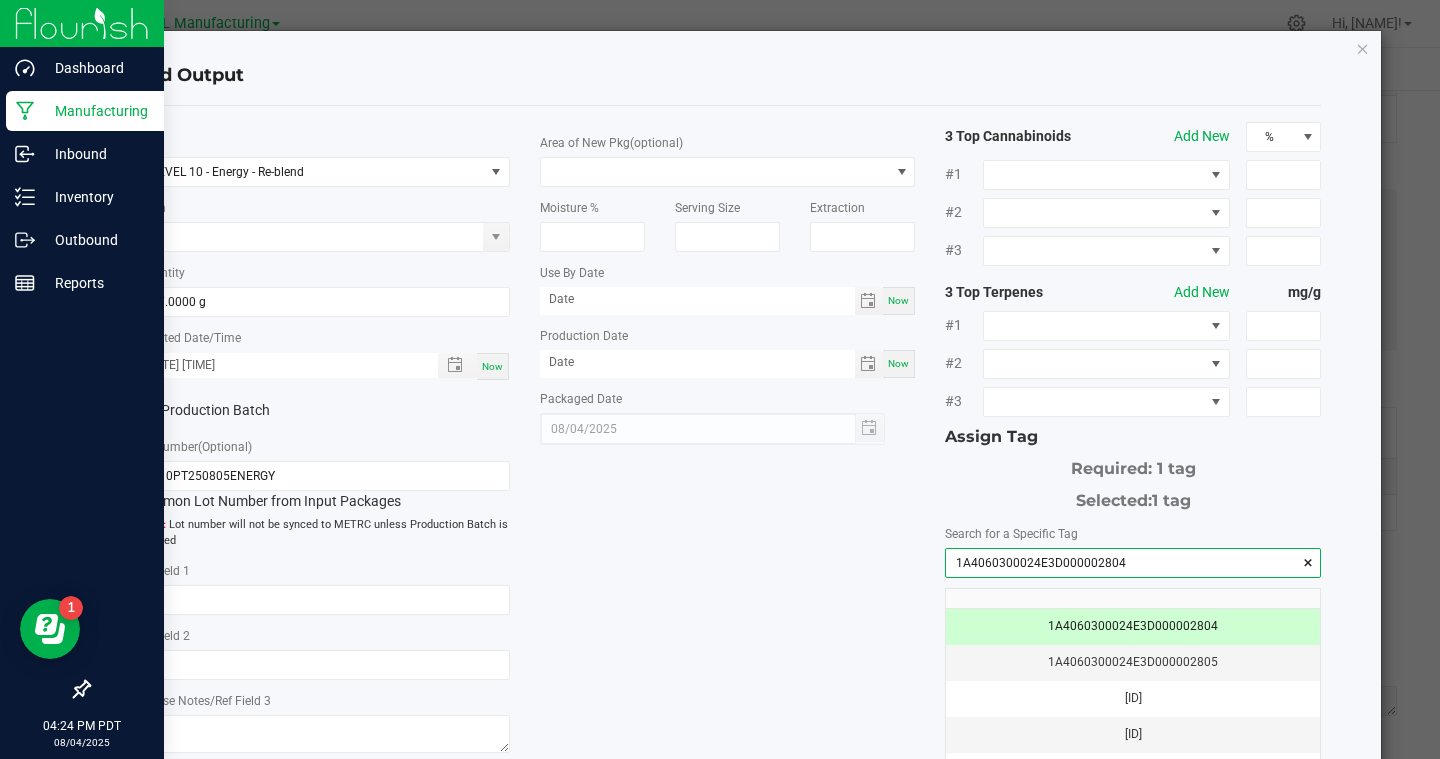 type on "1A4060300024E3D000002804" 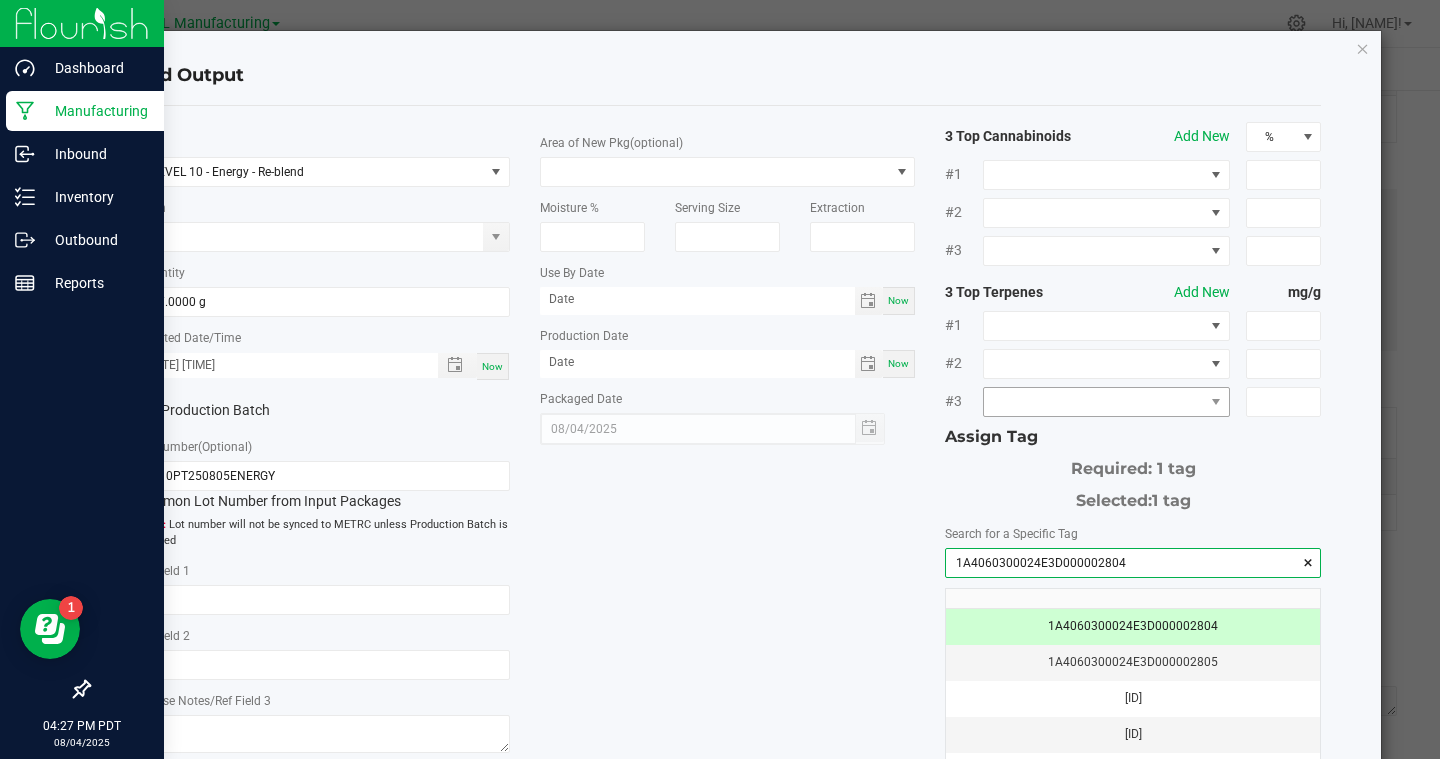 scroll, scrollTop: 195, scrollLeft: 0, axis: vertical 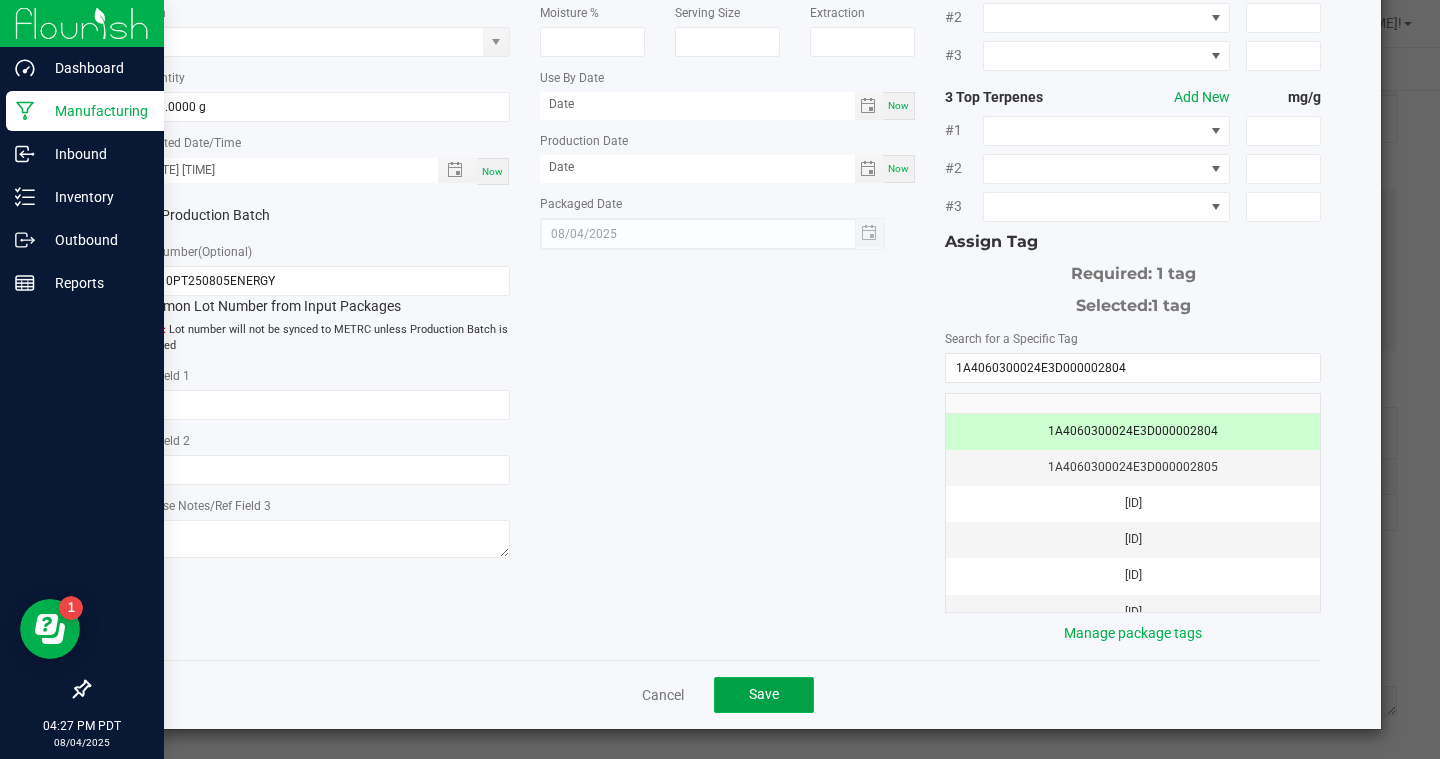 click on "Save" 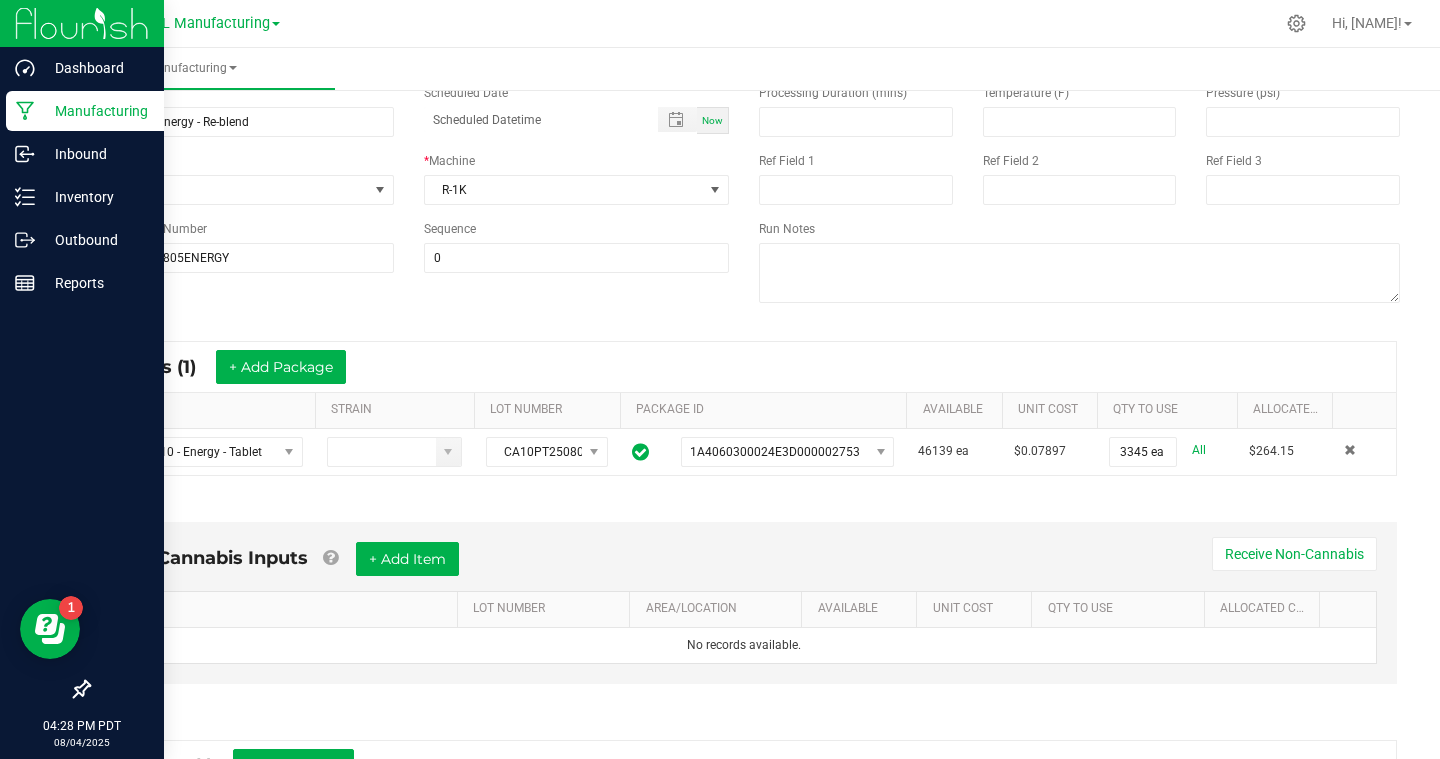 scroll, scrollTop: 0, scrollLeft: 0, axis: both 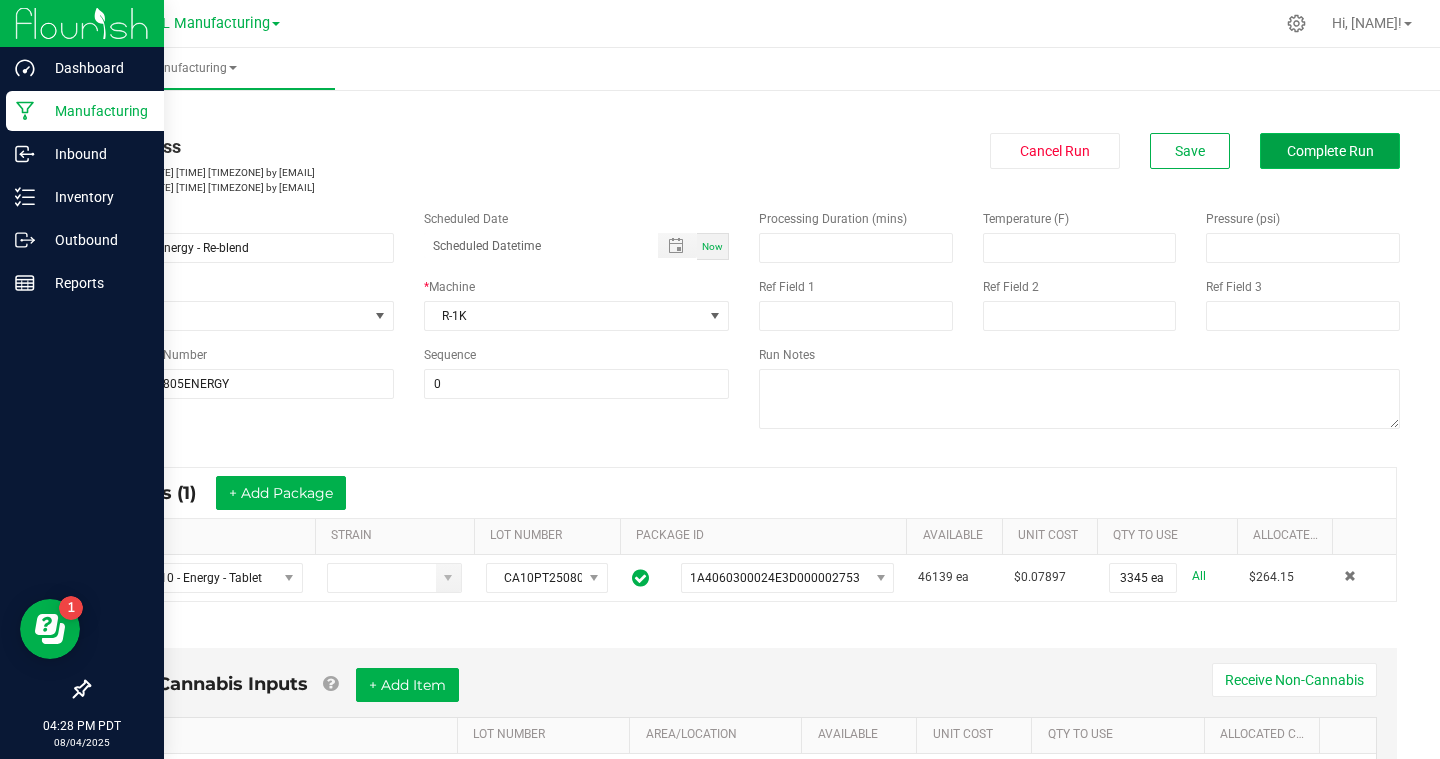 click on "Complete Run" at bounding box center [1330, 151] 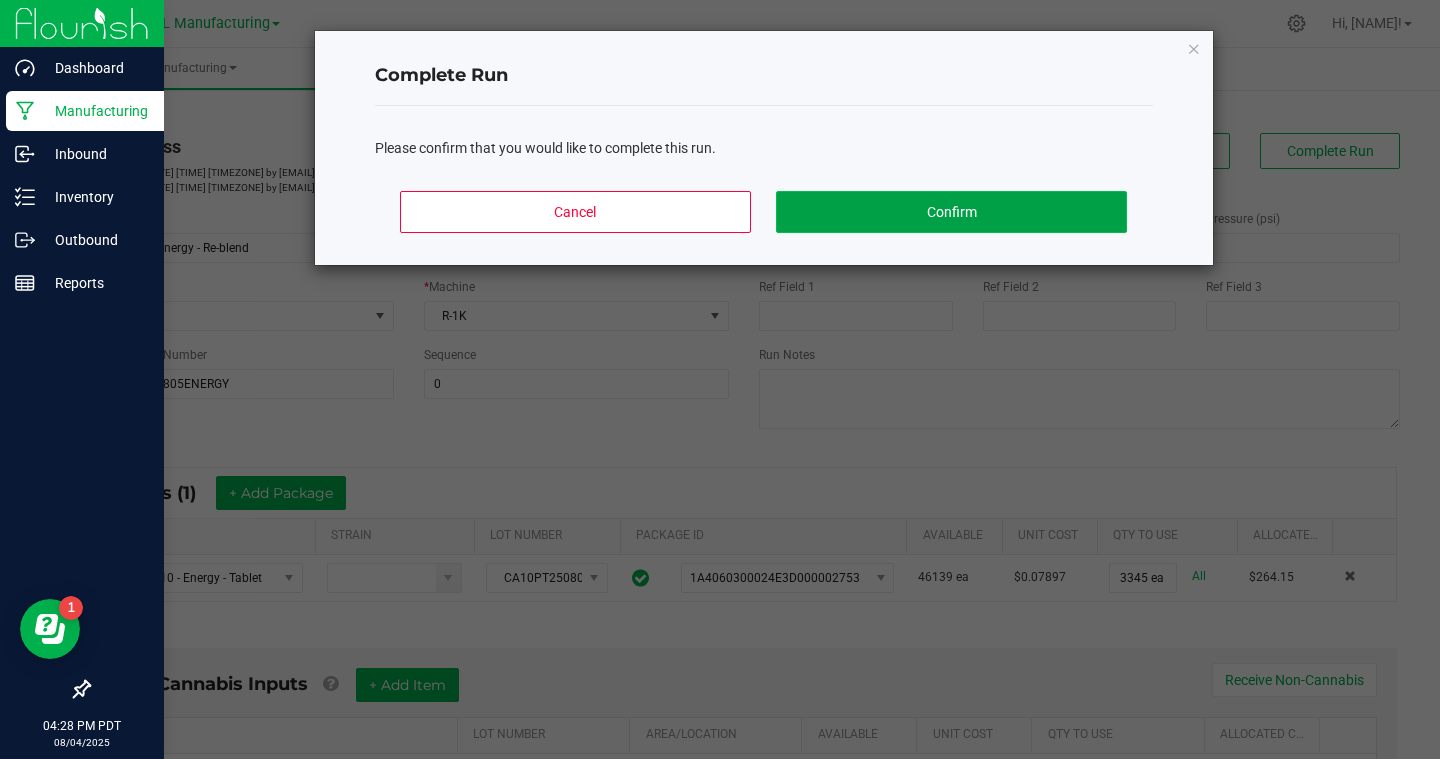 click on "Confirm" 